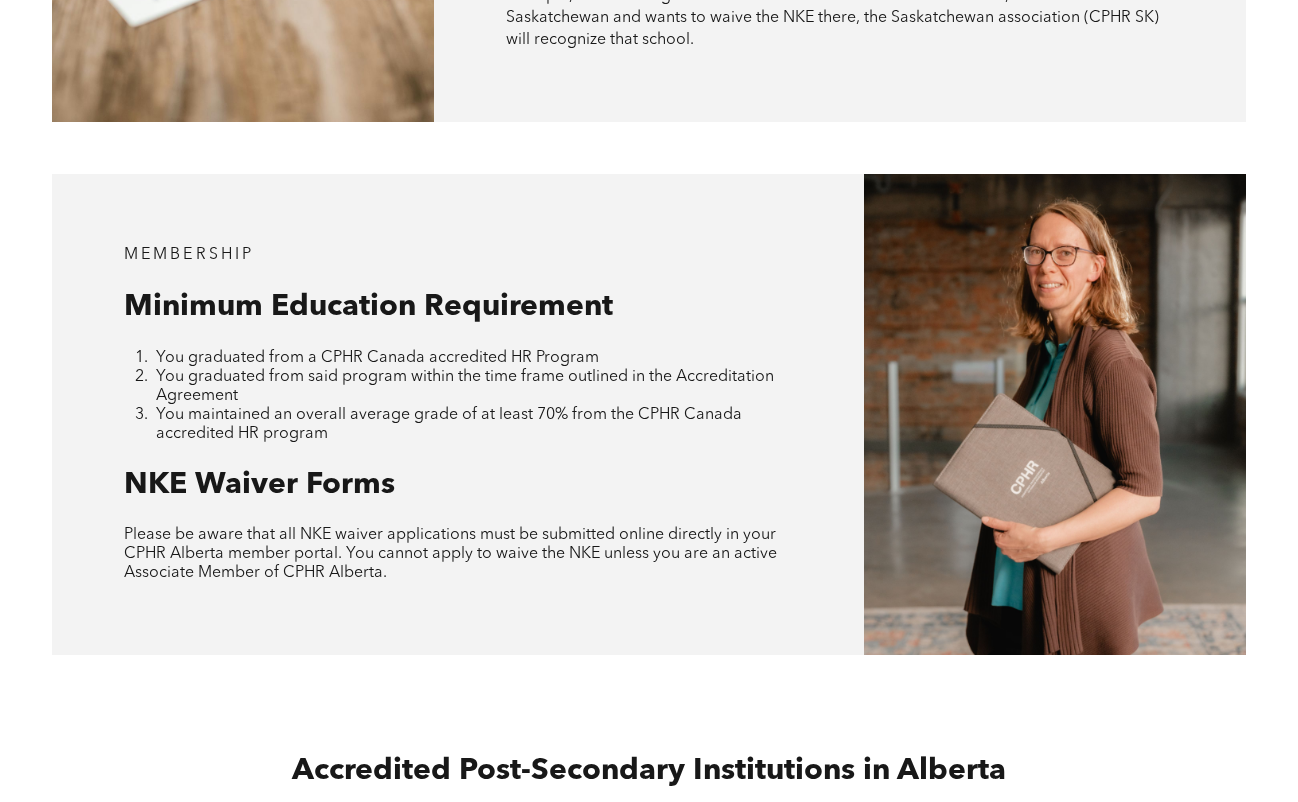 scroll, scrollTop: 1500, scrollLeft: 0, axis: vertical 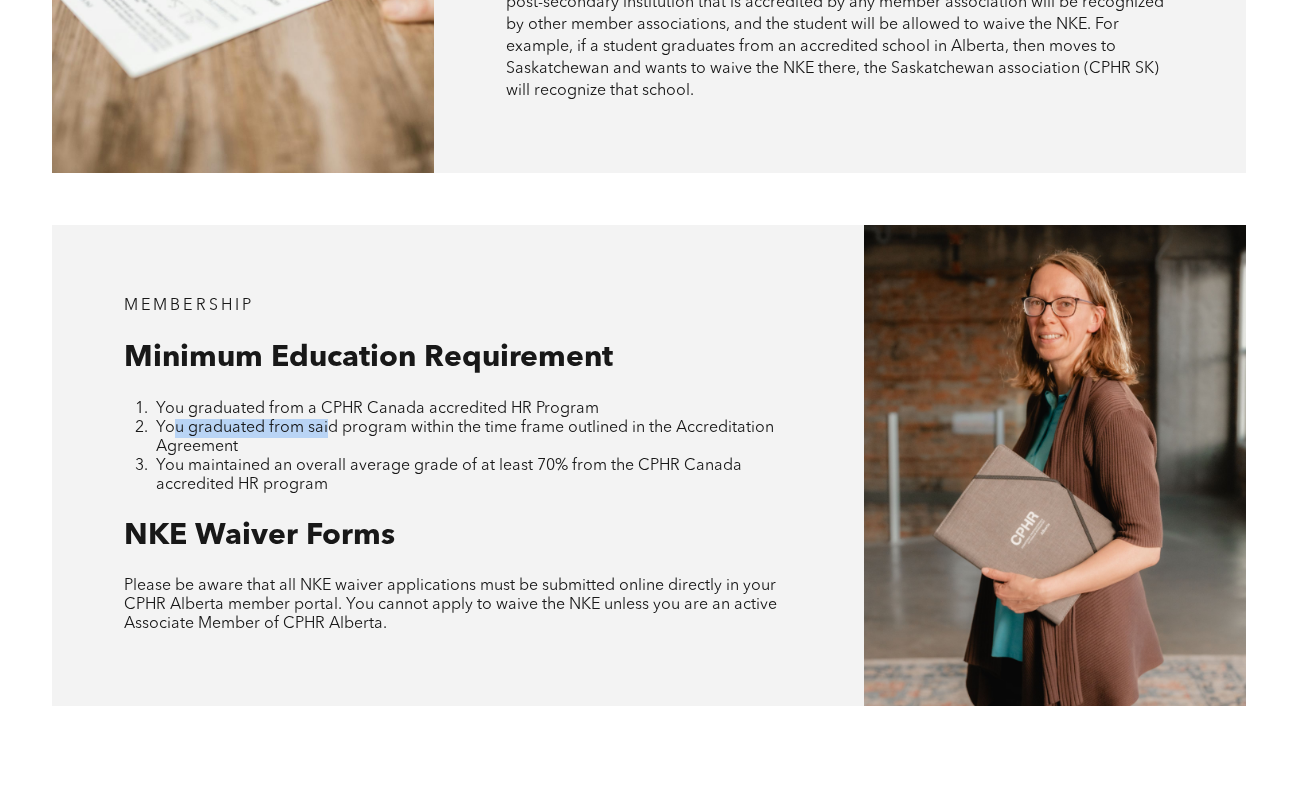 drag, startPoint x: 170, startPoint y: 406, endPoint x: 329, endPoint y: 410, distance: 159.05031 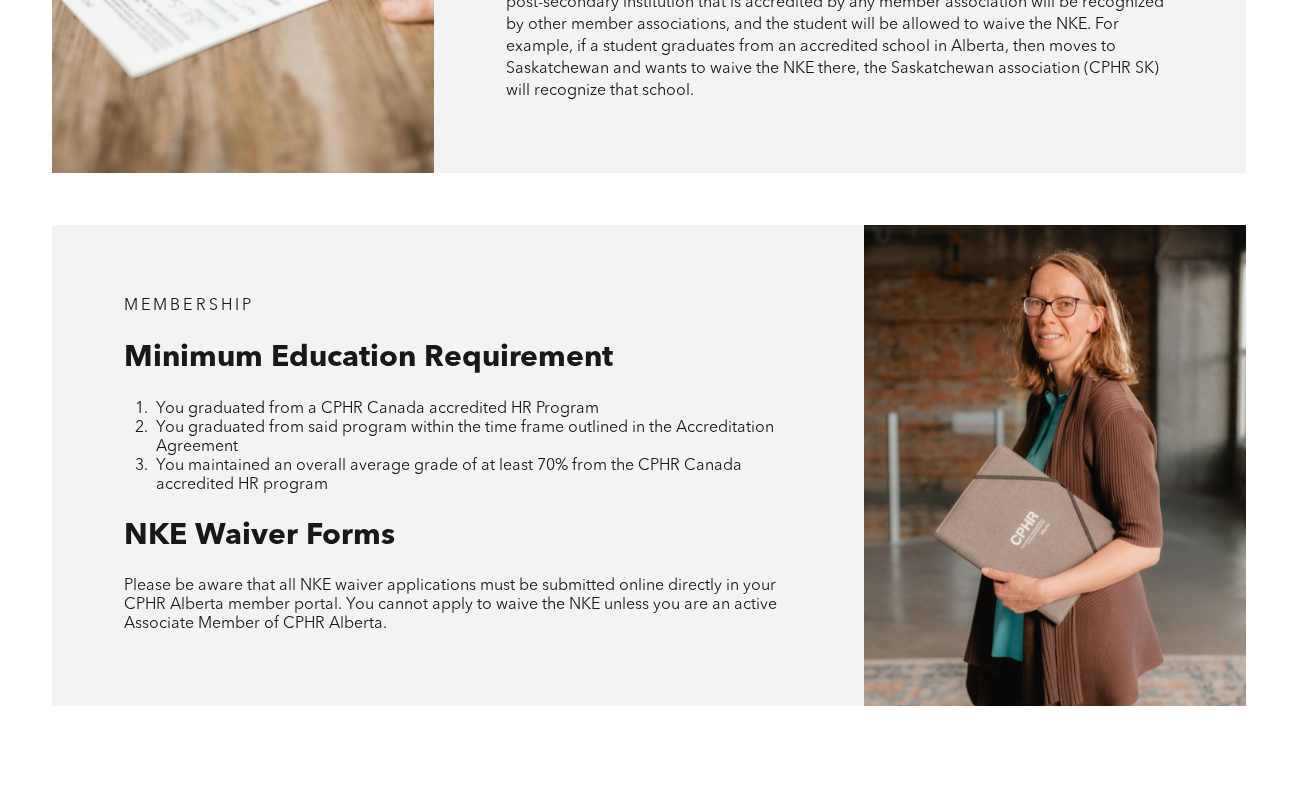 click on "Please be aware that all NKE waiver applications must be submitted online directly in your CPHR Alberta member portal. You cannot apply to waive the NKE unless you are an active Associate Member of CPHR Alberta." at bounding box center [450, 605] 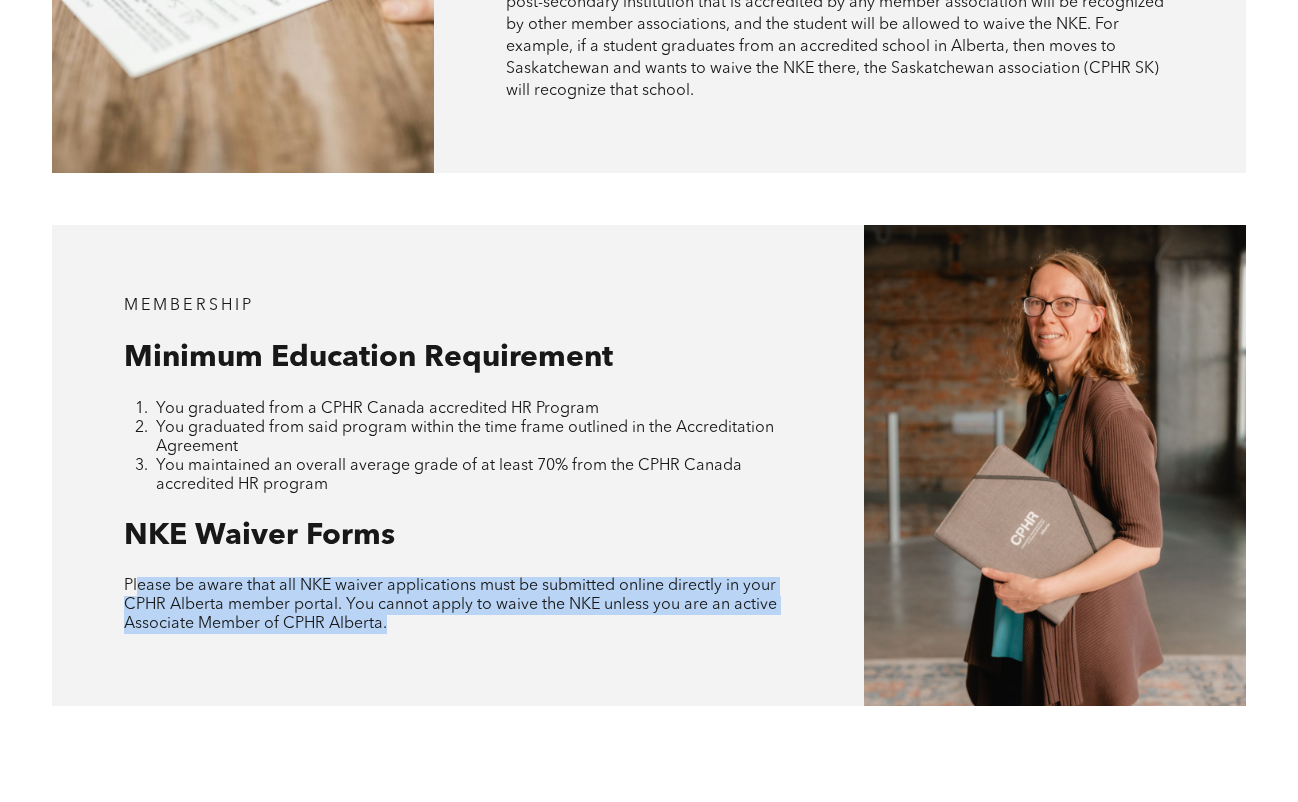 drag, startPoint x: 139, startPoint y: 567, endPoint x: 476, endPoint y: 613, distance: 340.12497 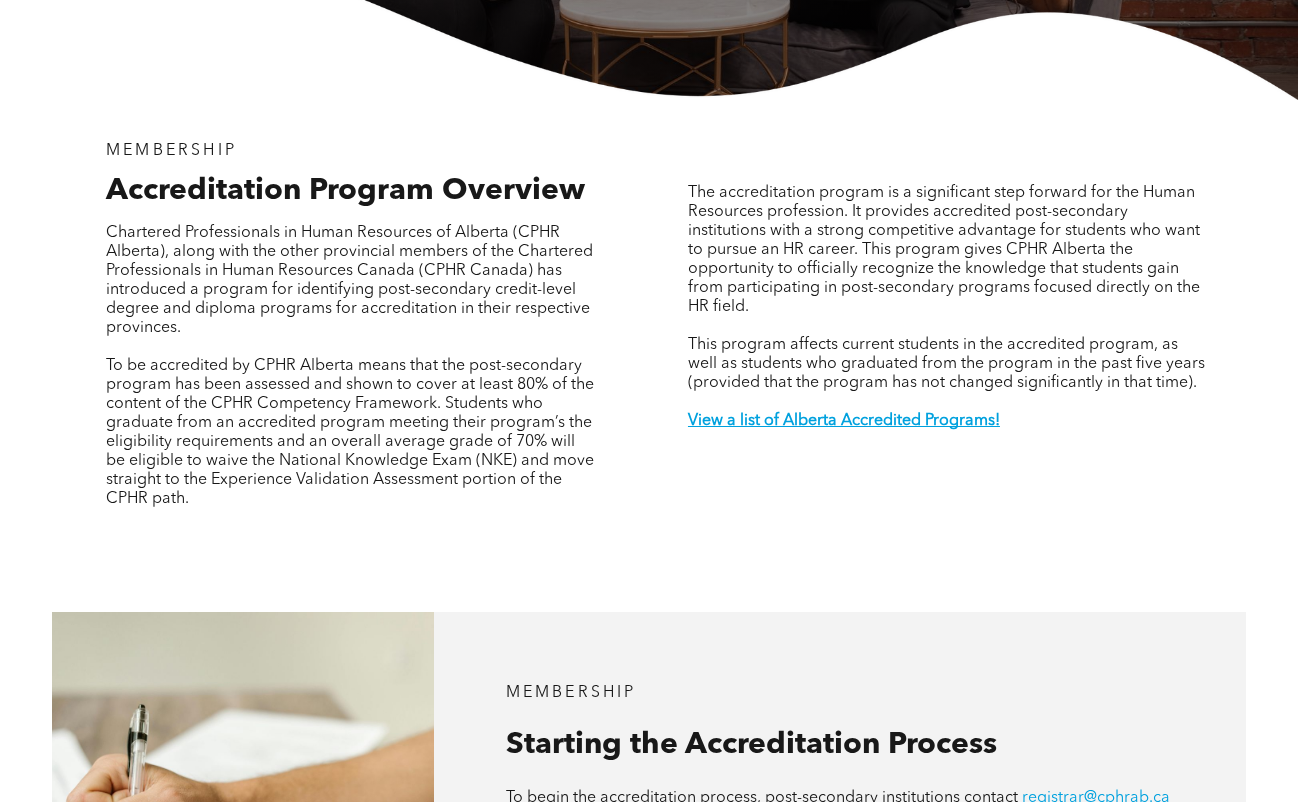 scroll, scrollTop: 533, scrollLeft: 0, axis: vertical 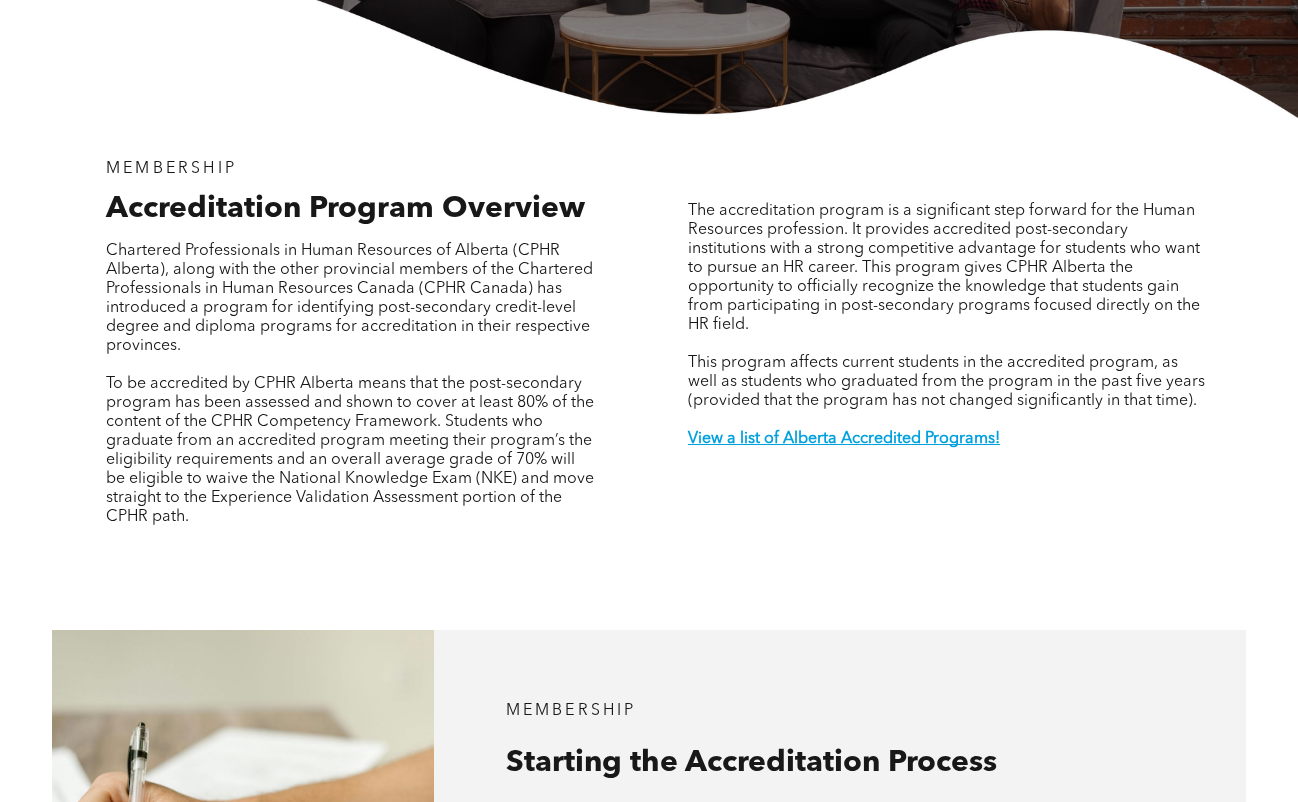drag, startPoint x: 281, startPoint y: 425, endPoint x: 465, endPoint y: 503, distance: 199.84995 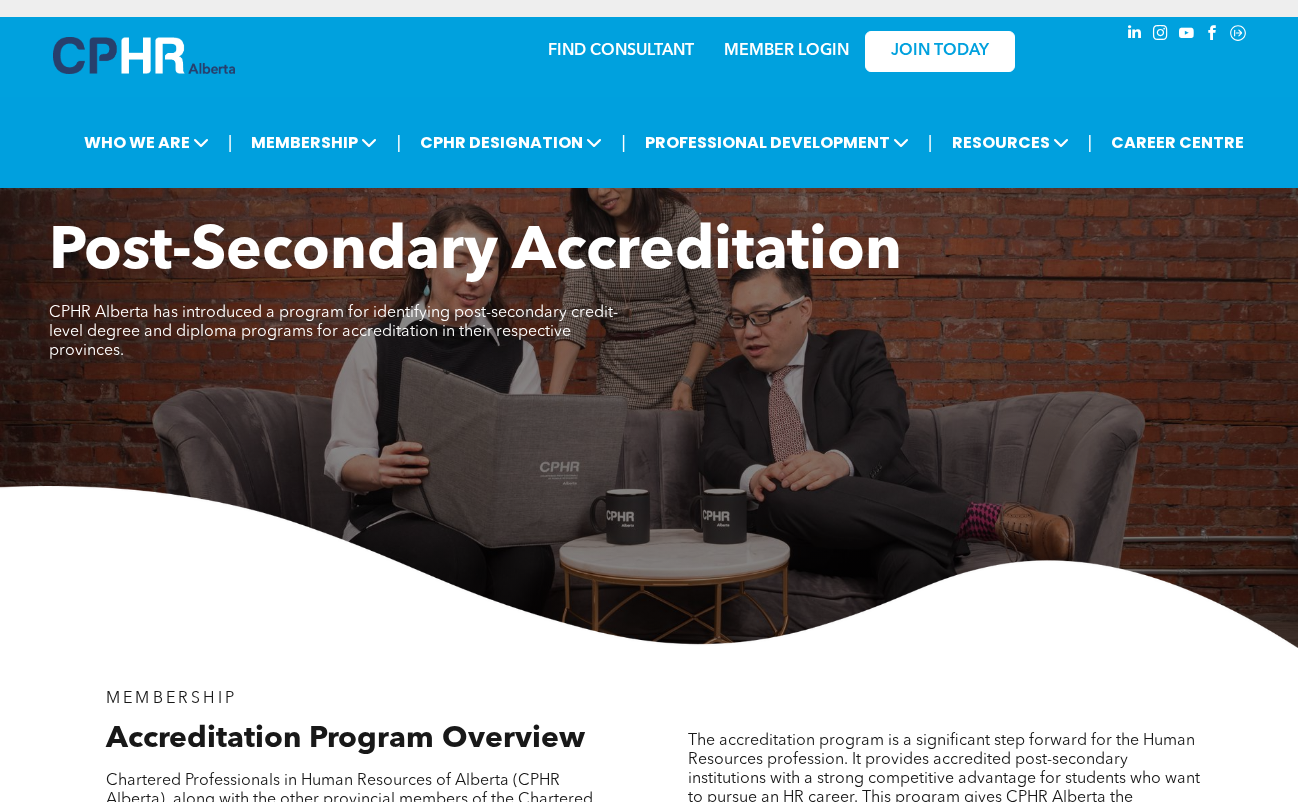 scroll, scrollTop: 0, scrollLeft: 0, axis: both 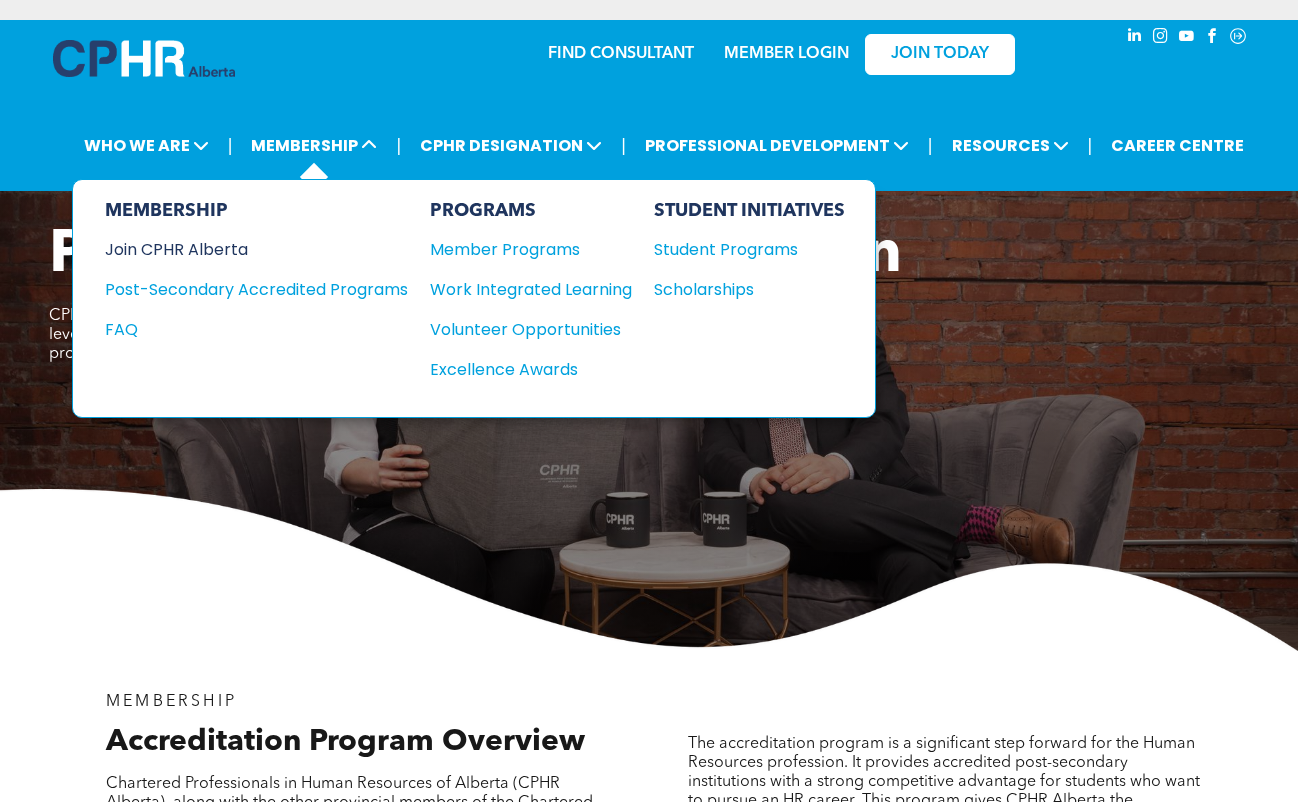 click on "Join CPHR Alberta" at bounding box center (241, 249) 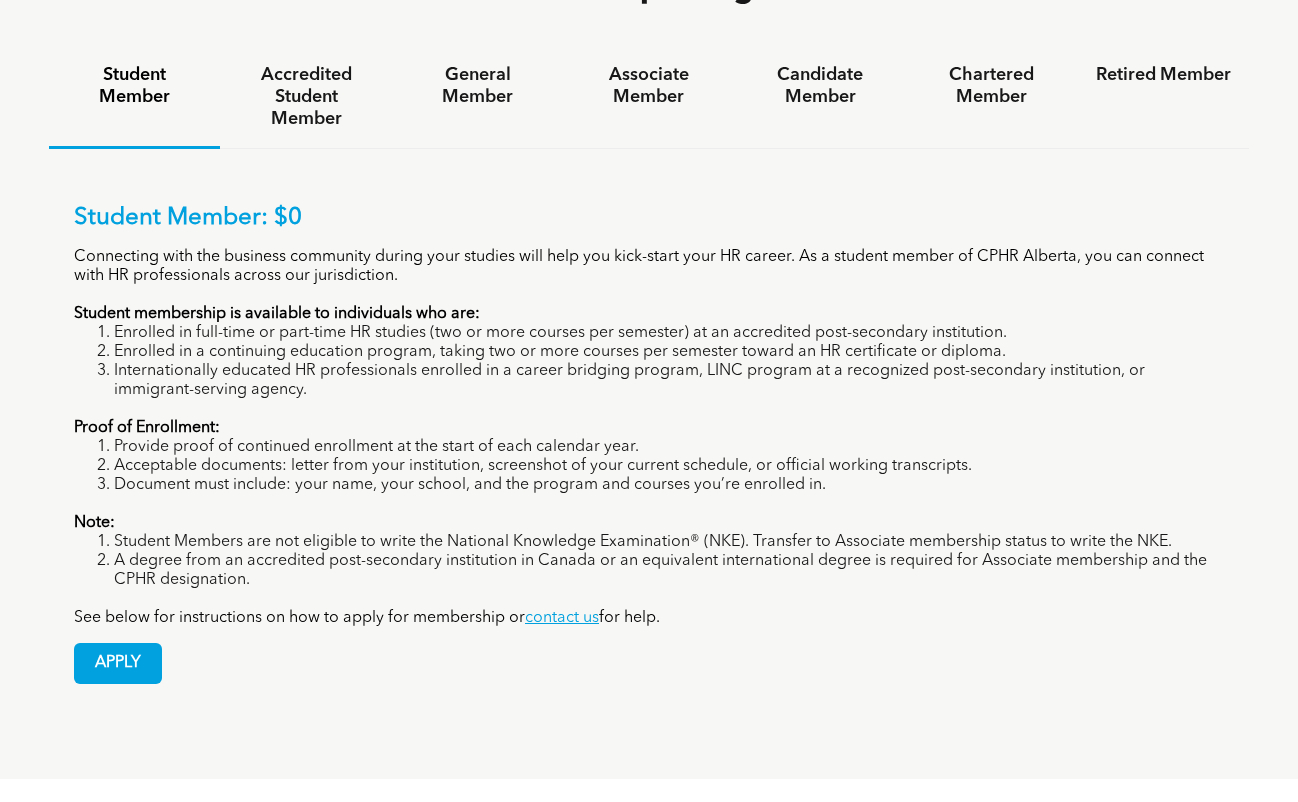 scroll, scrollTop: 1333, scrollLeft: 0, axis: vertical 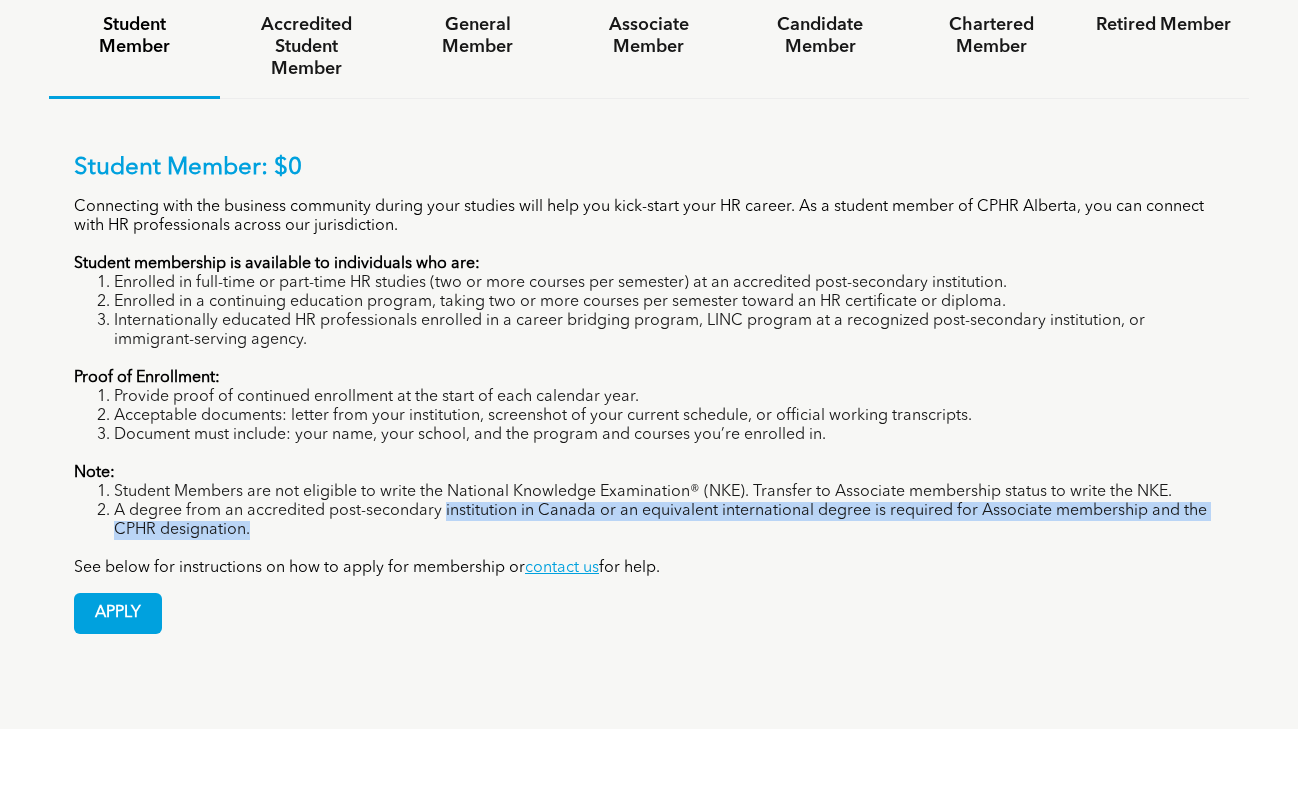 drag, startPoint x: 445, startPoint y: 509, endPoint x: 450, endPoint y: 521, distance: 13 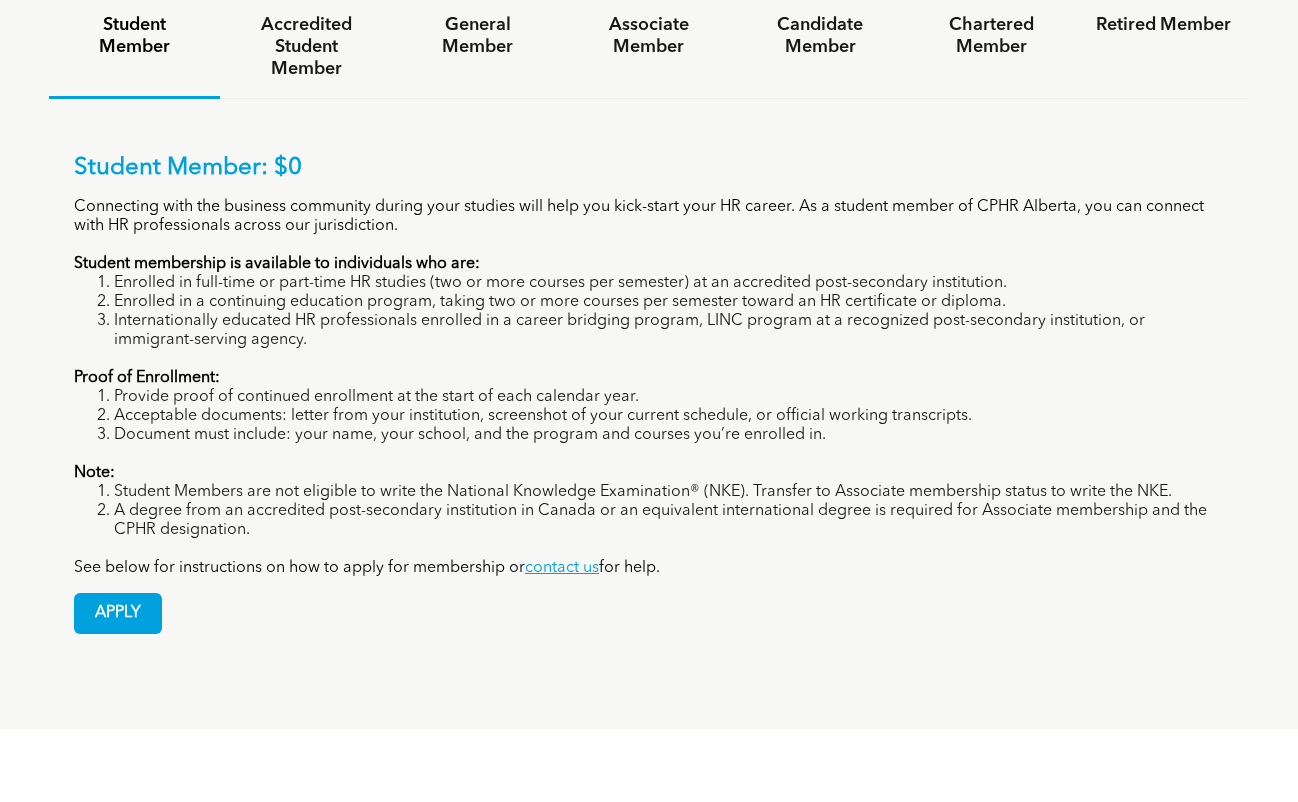 drag, startPoint x: 450, startPoint y: 521, endPoint x: 441, endPoint y: 583, distance: 62.649822 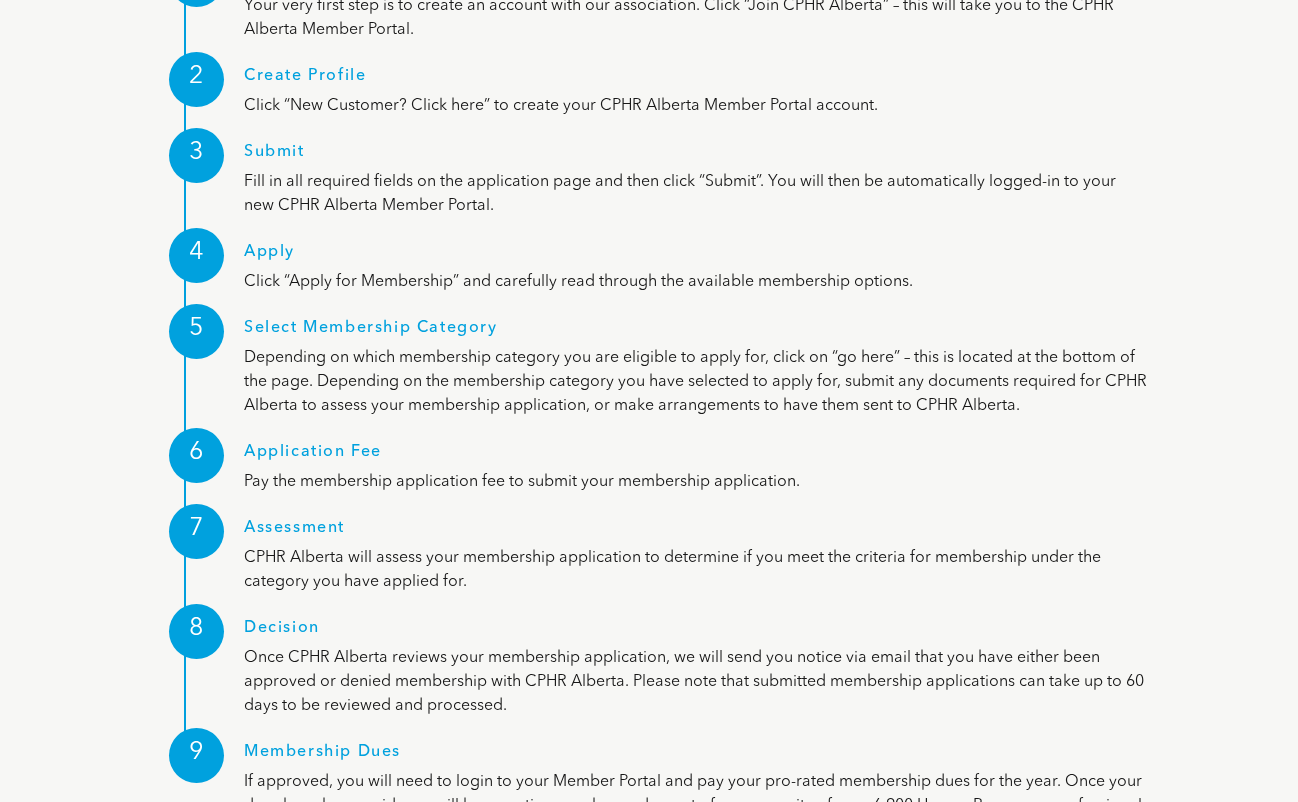 scroll, scrollTop: 2600, scrollLeft: 0, axis: vertical 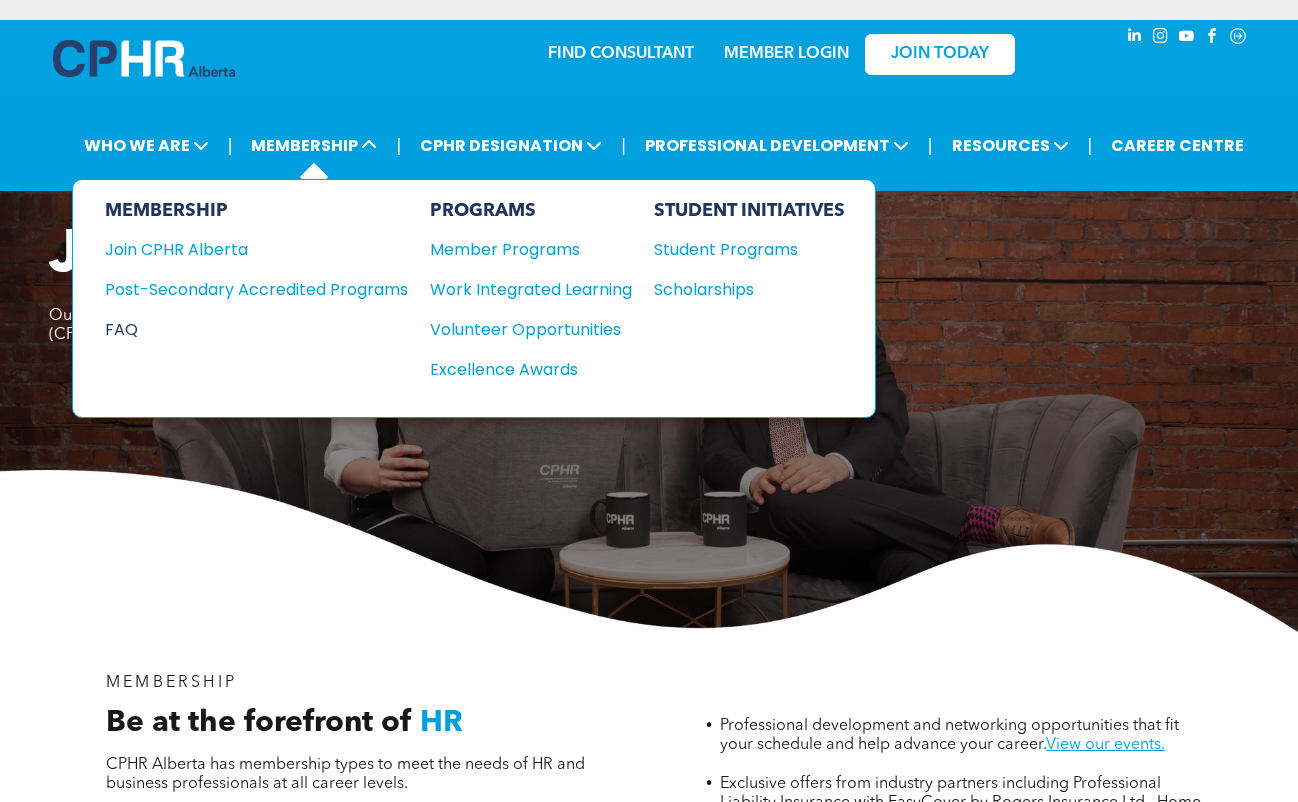click on "FAQ" at bounding box center [241, 329] 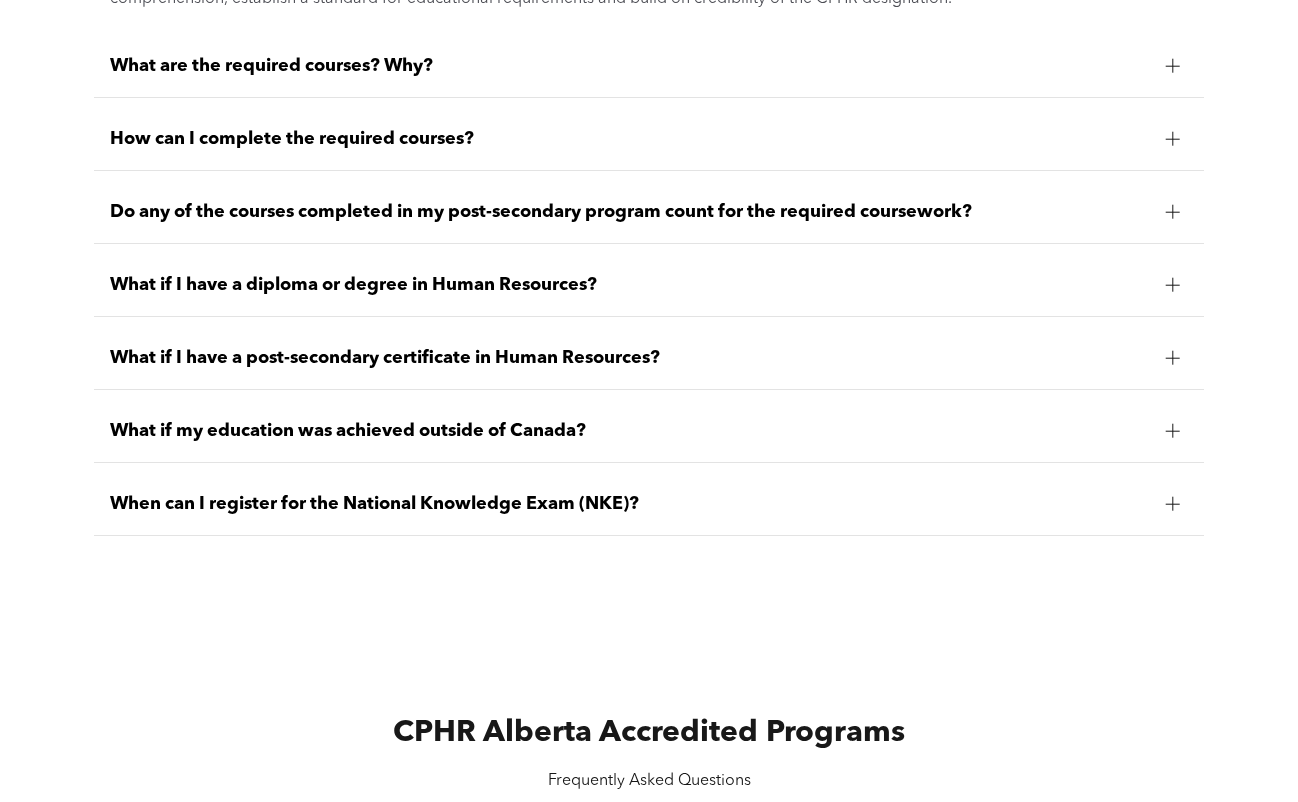 scroll, scrollTop: 1767, scrollLeft: 0, axis: vertical 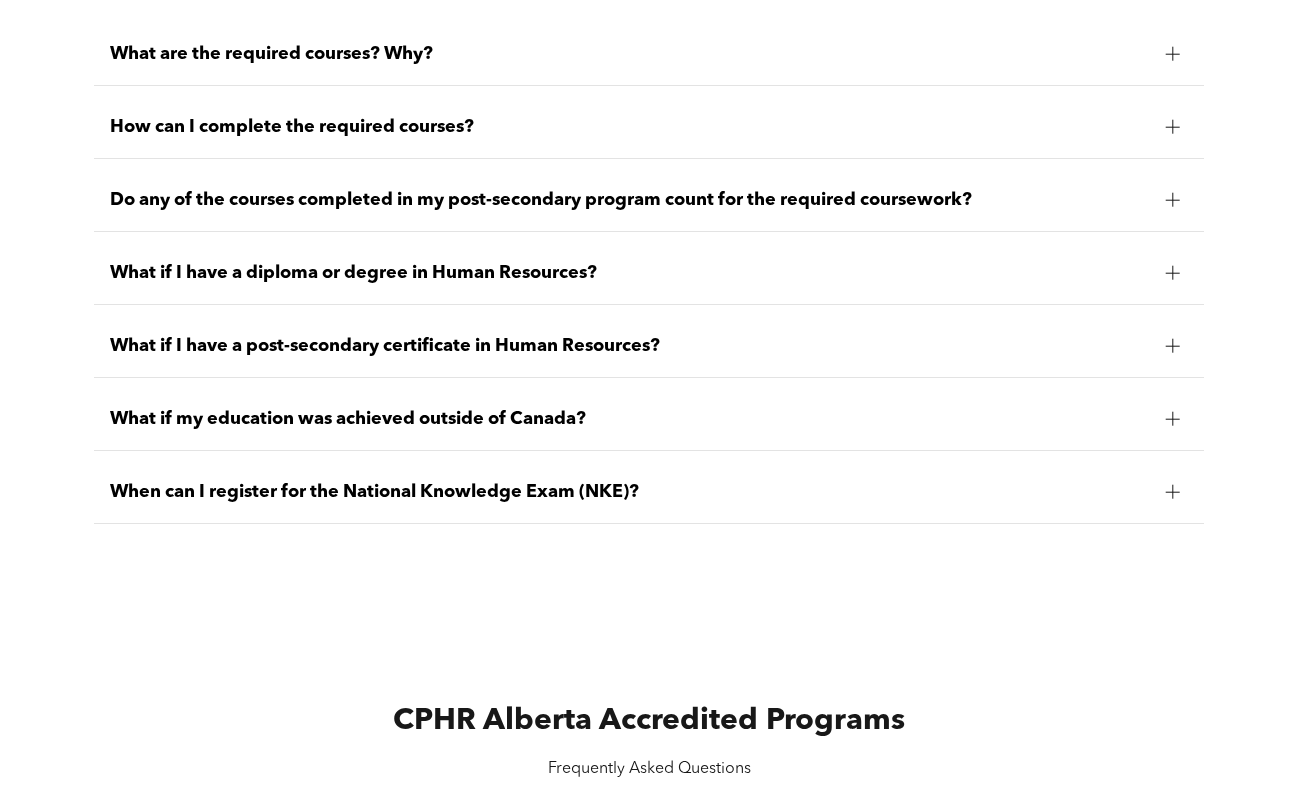 click on "When can I register for the National Knowledge Exam (NKE)?" at bounding box center [630, 492] 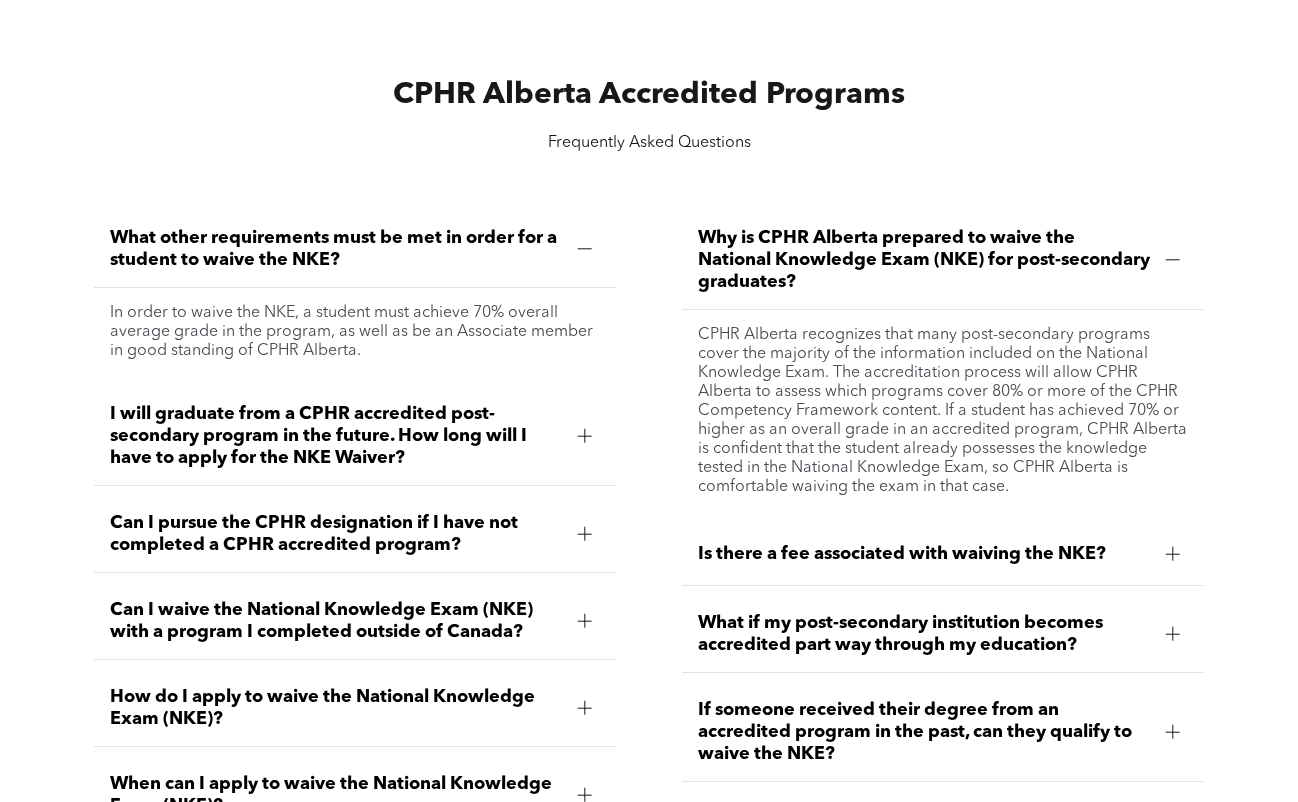 scroll, scrollTop: 2433, scrollLeft: 0, axis: vertical 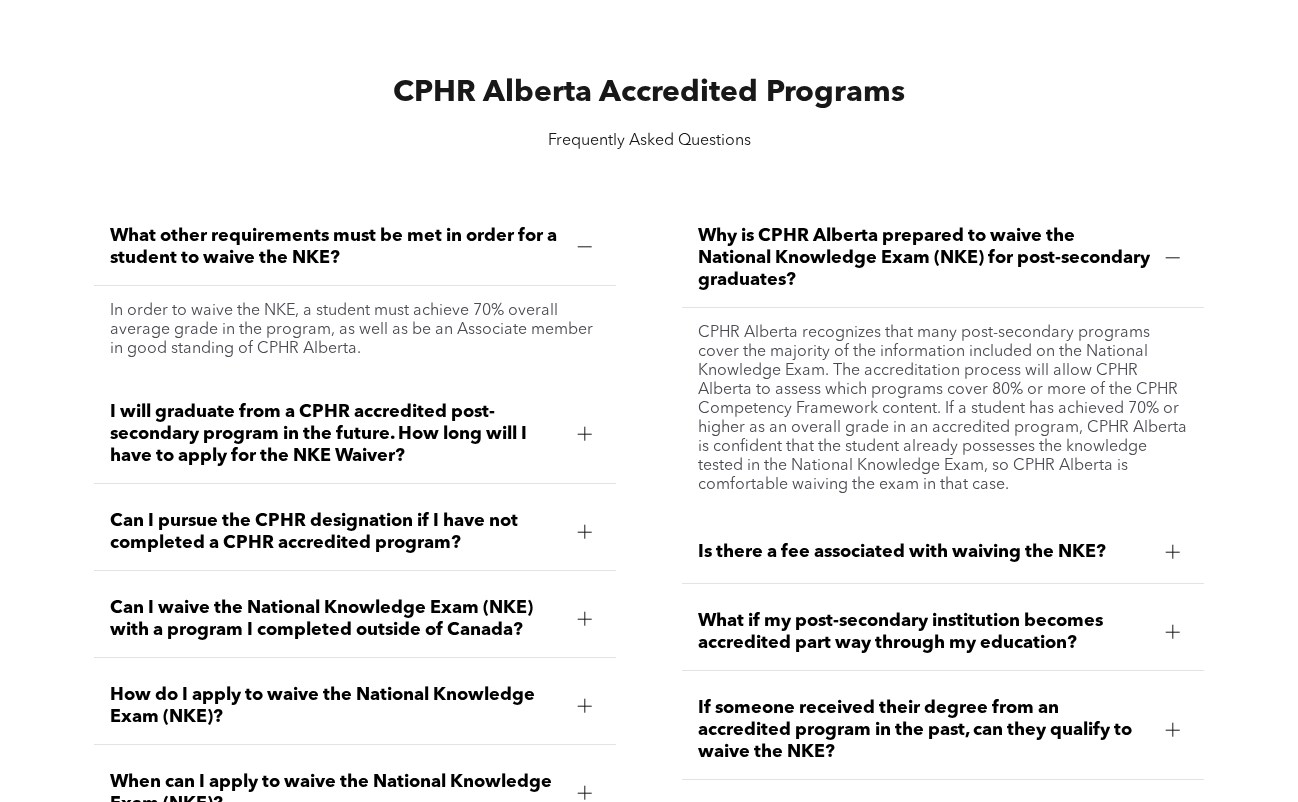 click on "Can I pursue the CPHR designation if I have not completed a CPHR accredited program?" at bounding box center (336, 532) 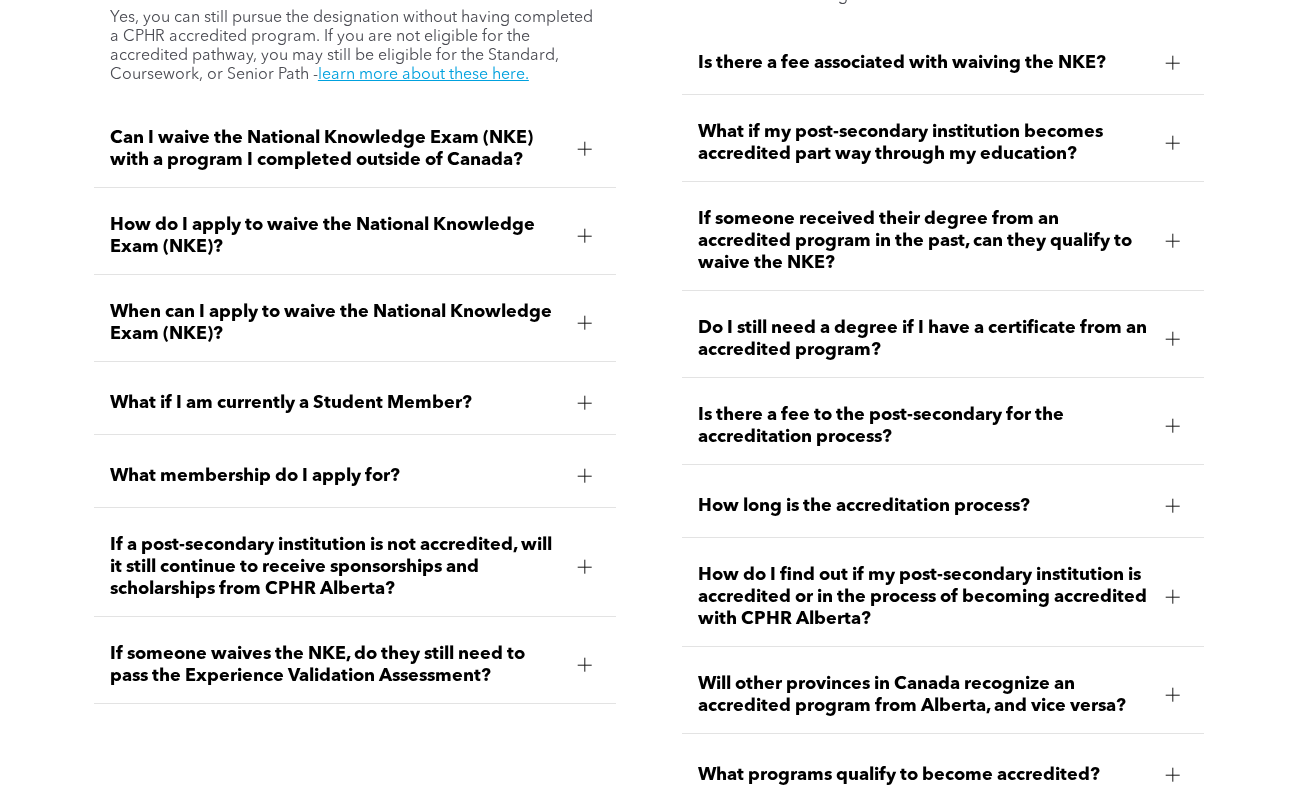 scroll, scrollTop: 2933, scrollLeft: 0, axis: vertical 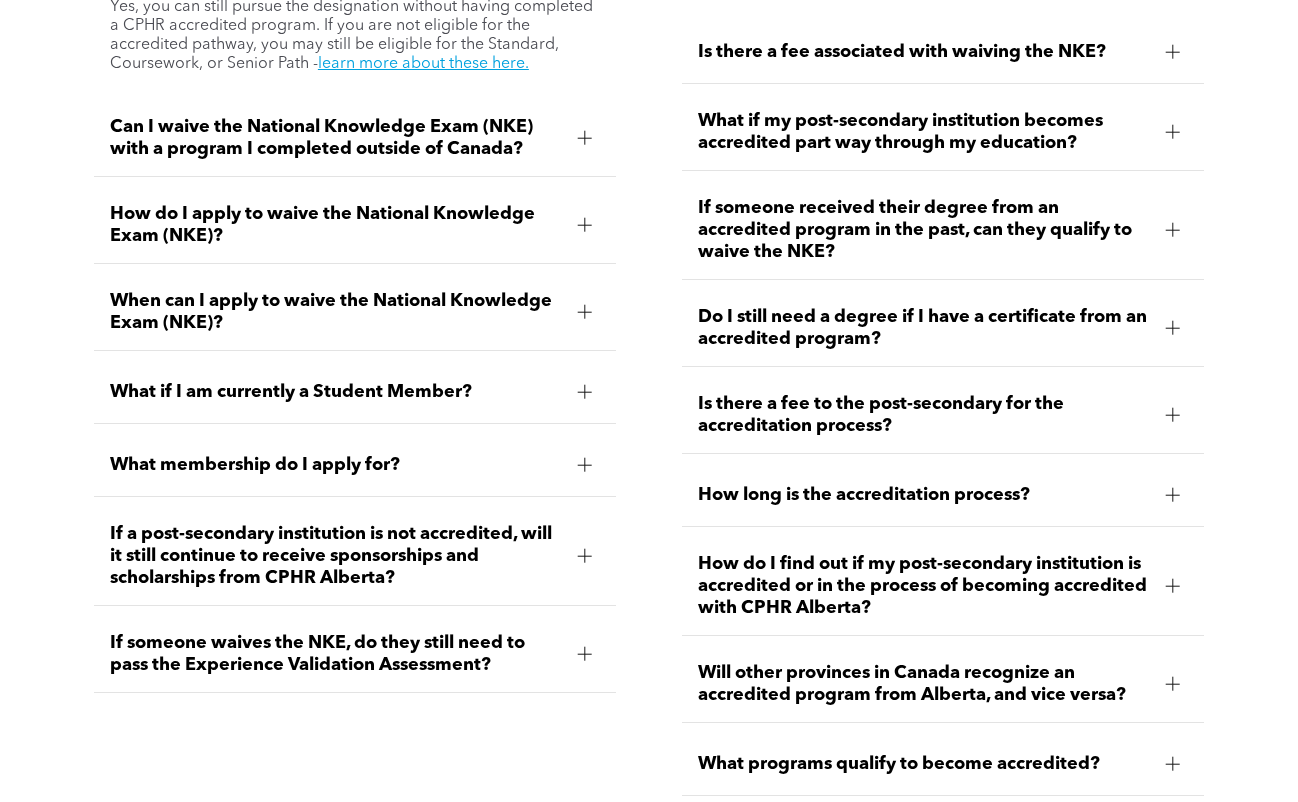 click on "If someone waives the NKE, do they still need to pass the Experience Validation Assessment?" at bounding box center [336, 654] 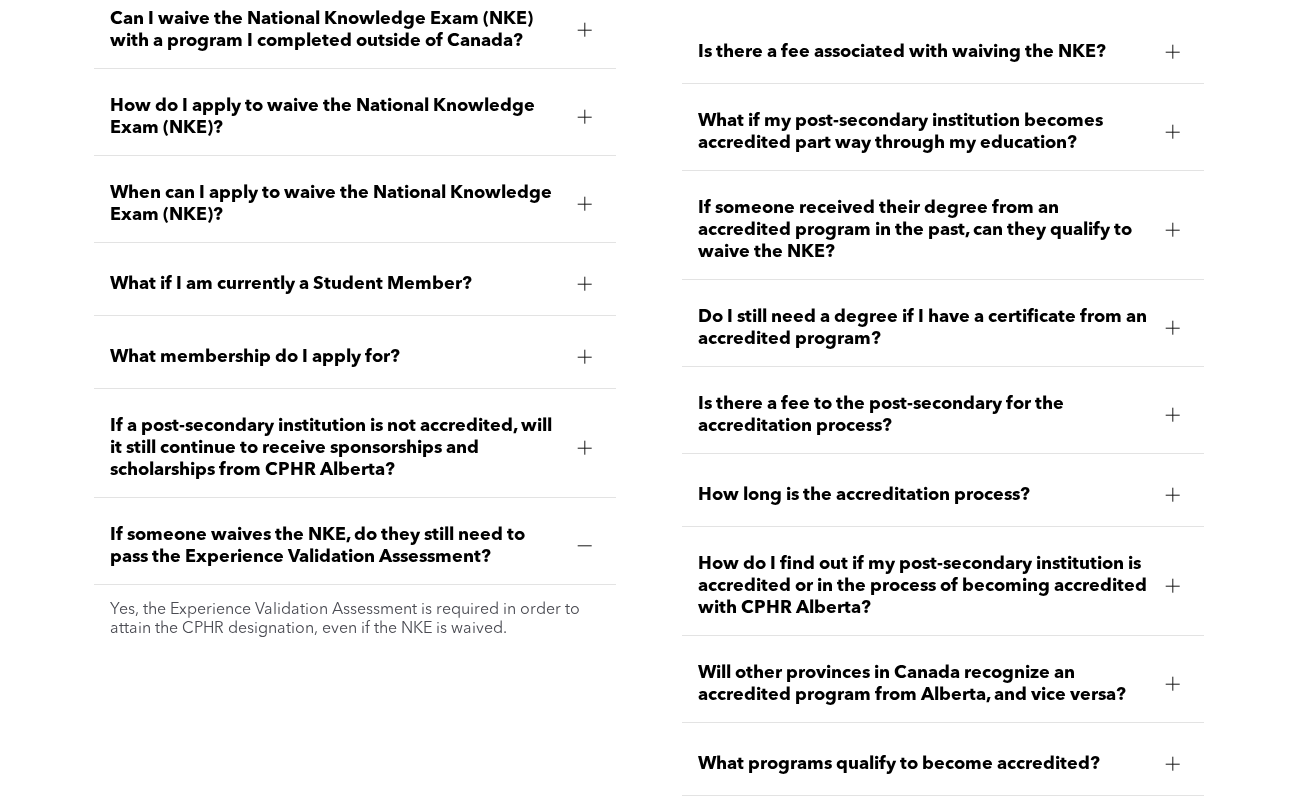 click on "If someone waives the NKE, do they still need to pass the Experience Validation Assessment?" at bounding box center (336, 546) 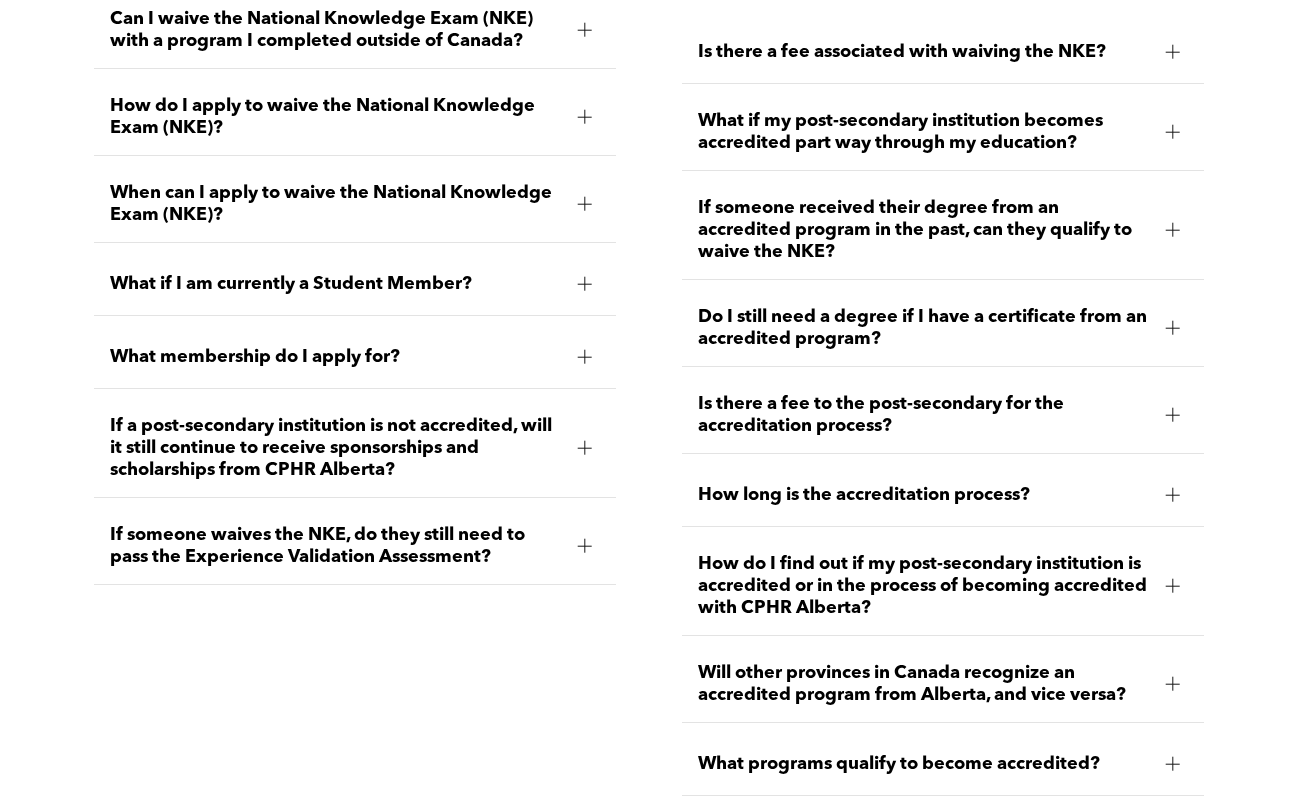 click on "If someone waives the NKE, do they still need to pass the Experience Validation Assessment?" at bounding box center (336, 546) 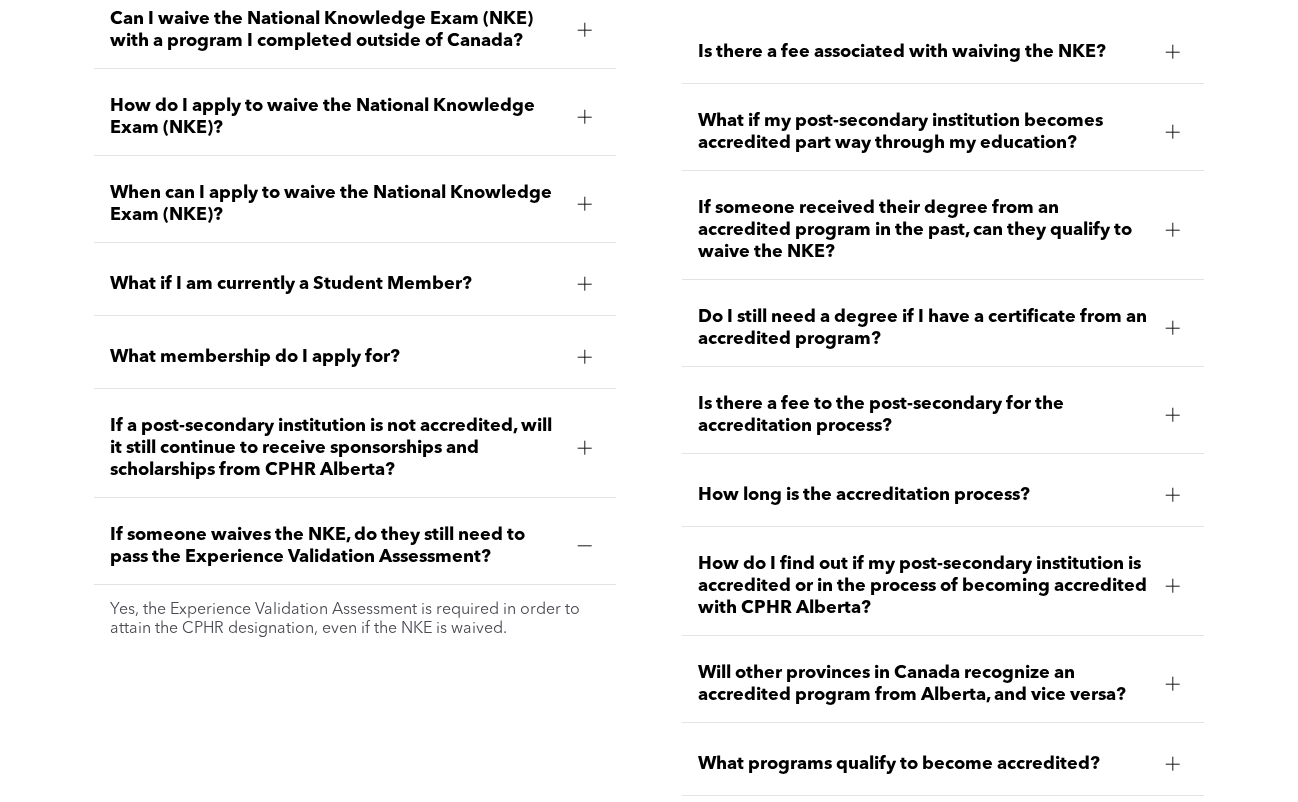 click on "If someone waives the NKE, do they still need to pass the Experience Validation Assessment?" at bounding box center [336, 546] 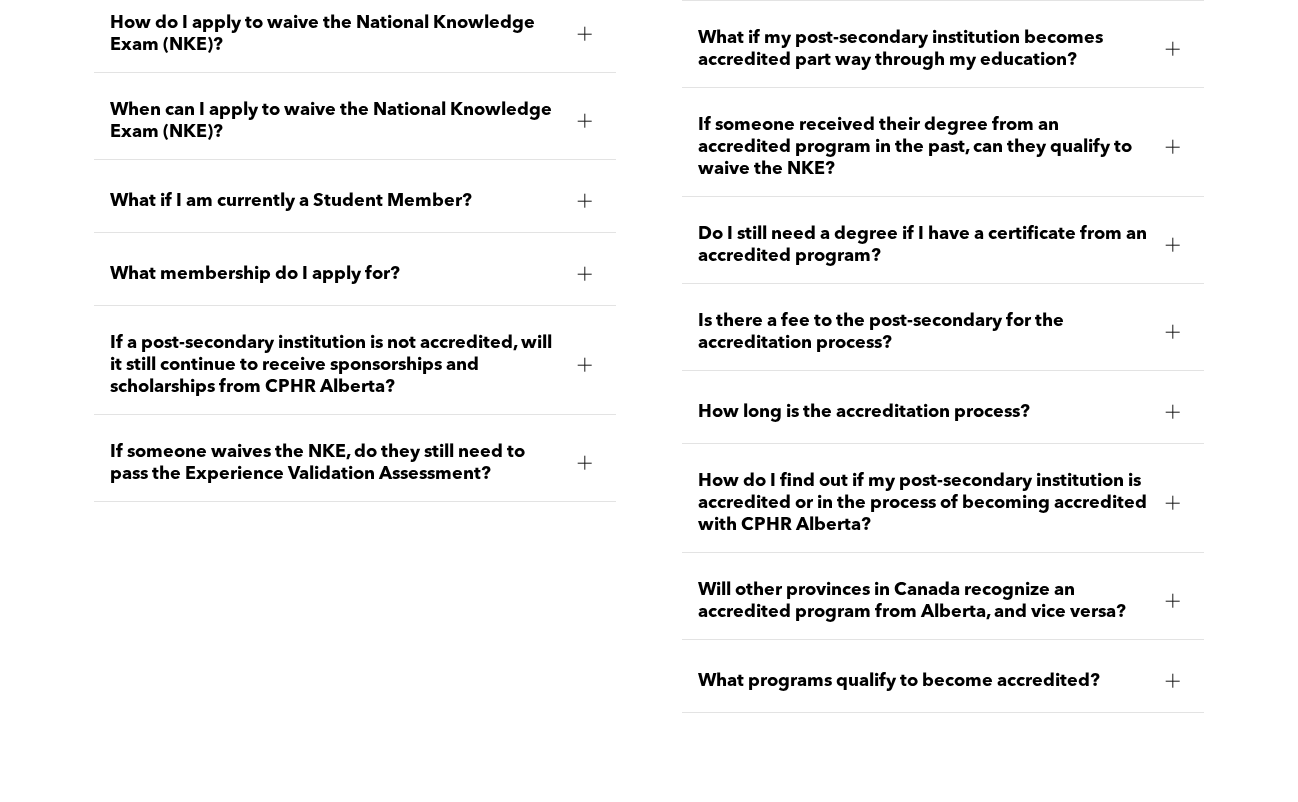 scroll, scrollTop: 3033, scrollLeft: 0, axis: vertical 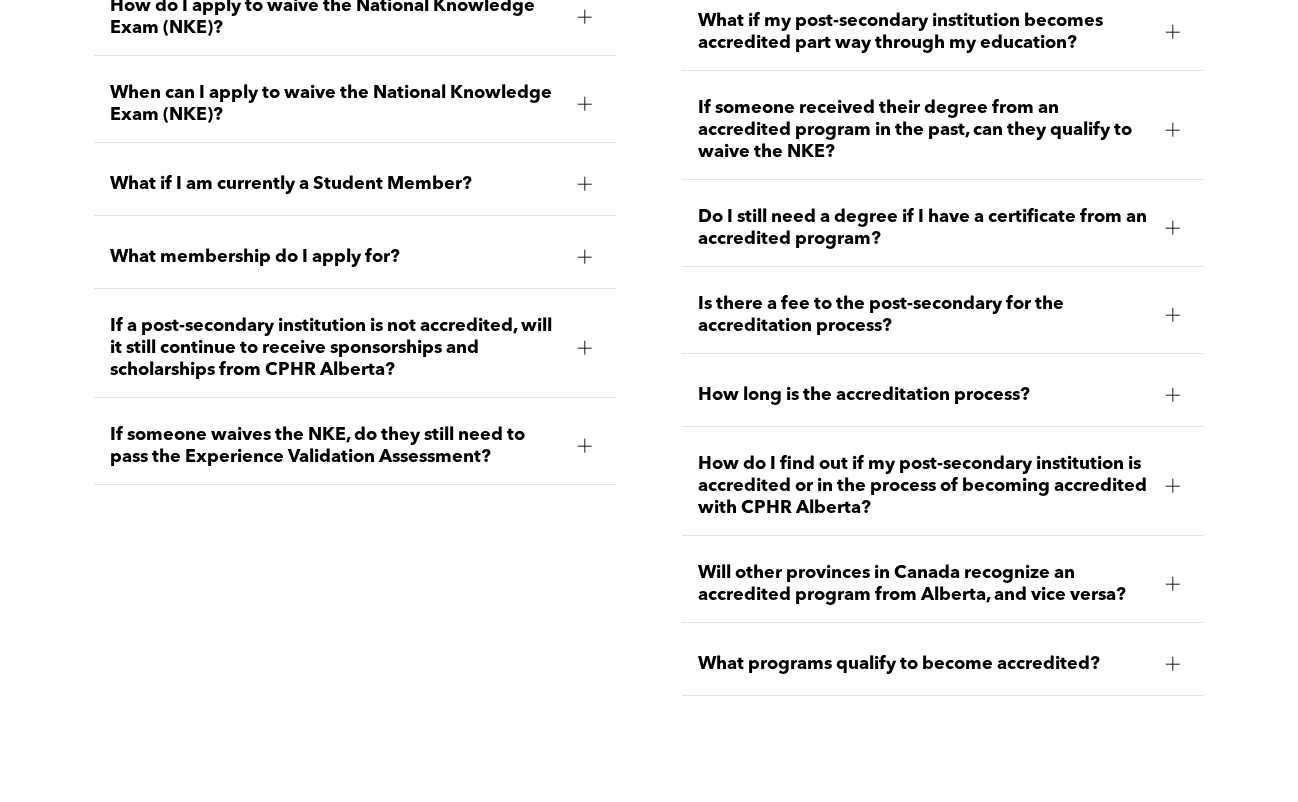 click on "How long is the accreditation process?" at bounding box center (924, 395) 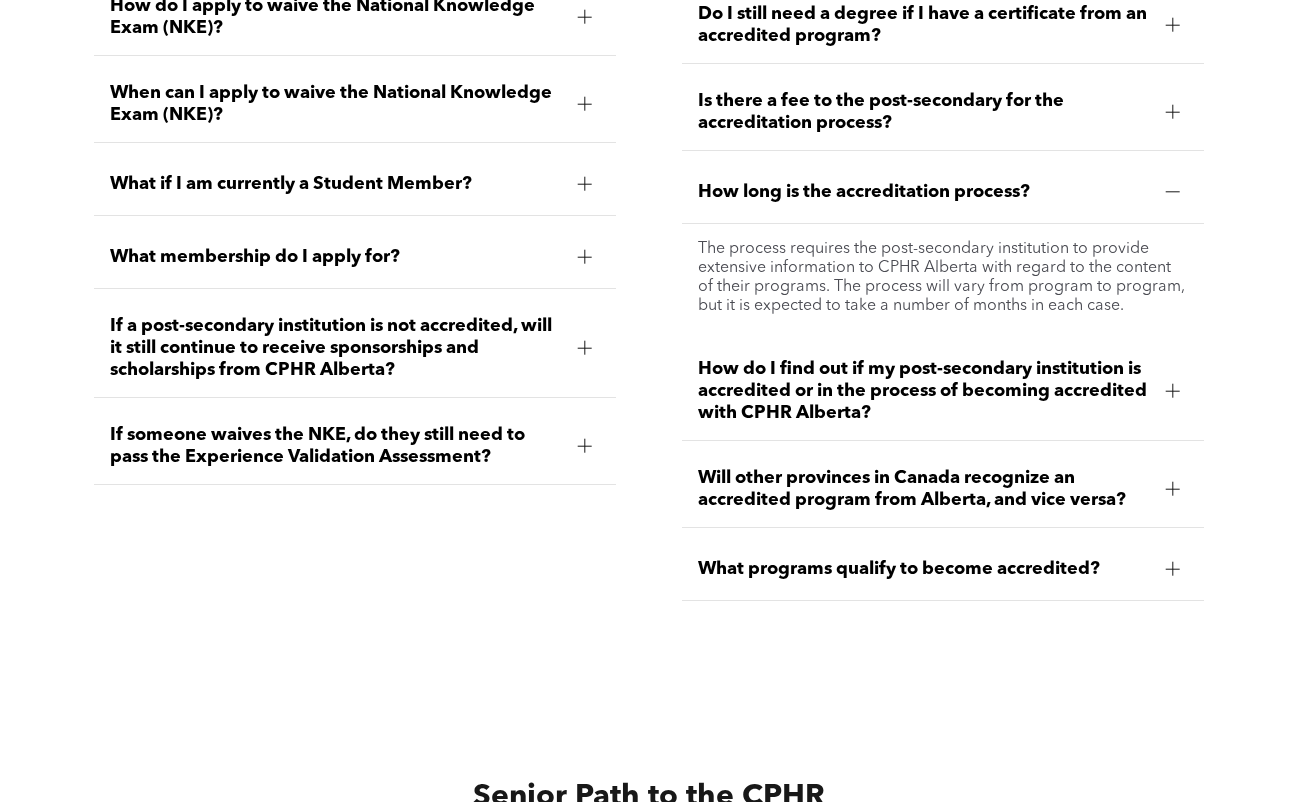 click on "How long is the accreditation process?" at bounding box center (924, 192) 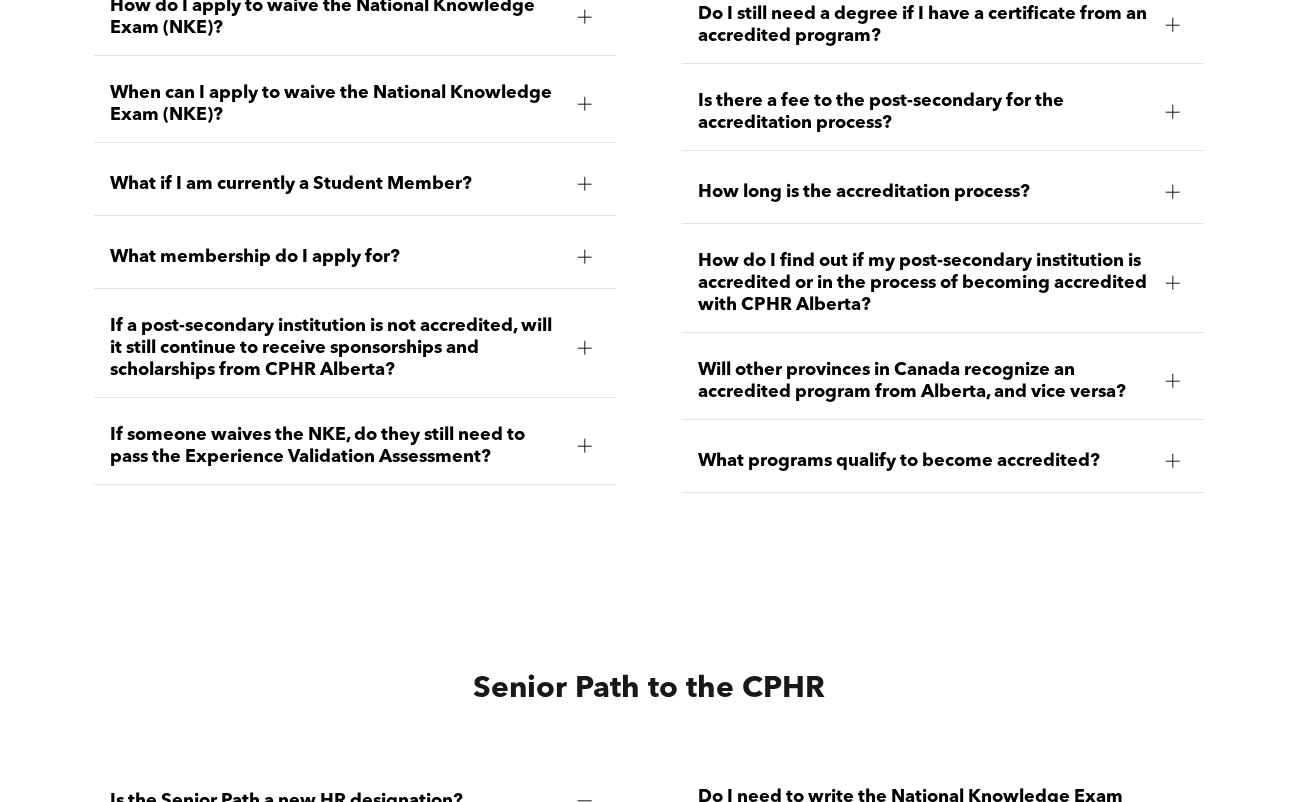click on "What programs qualify to become accredited?" at bounding box center [943, 461] 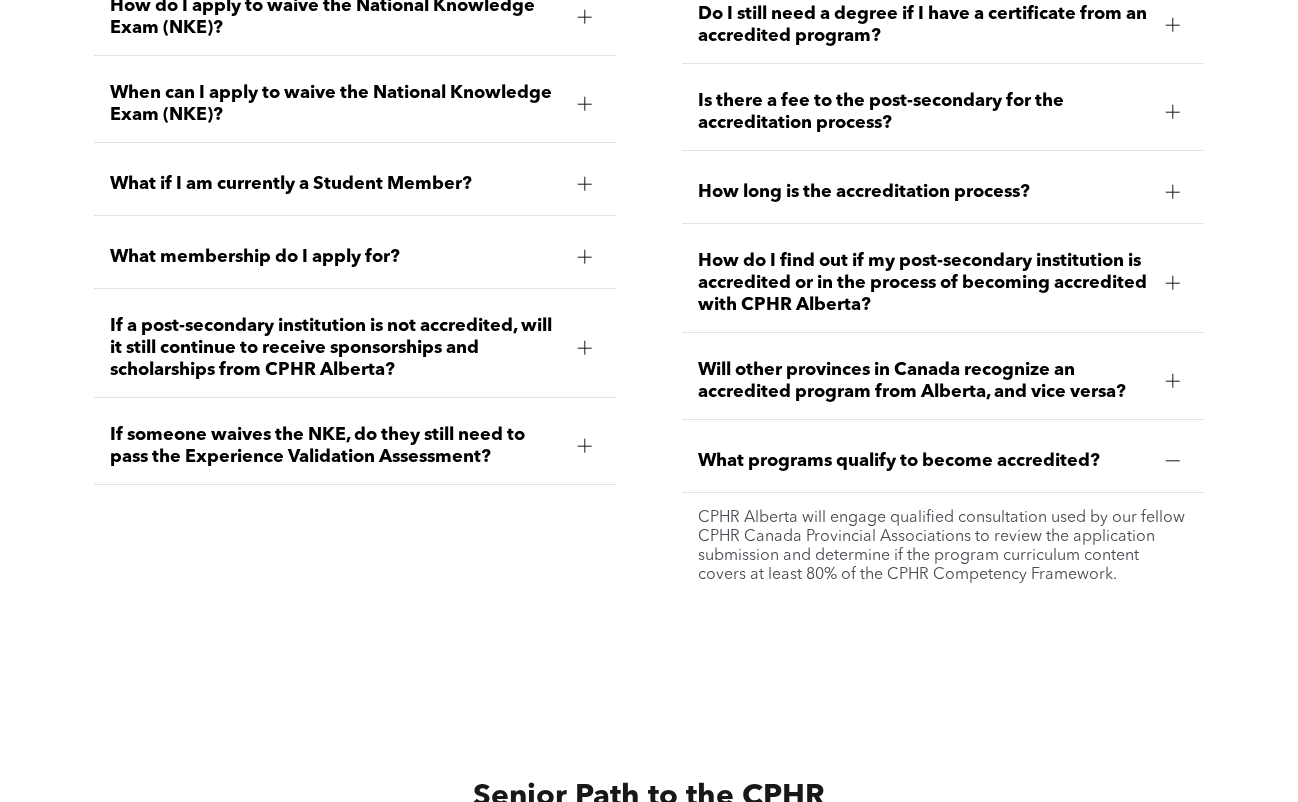 click on "What programs qualify to become accredited?" at bounding box center (943, 461) 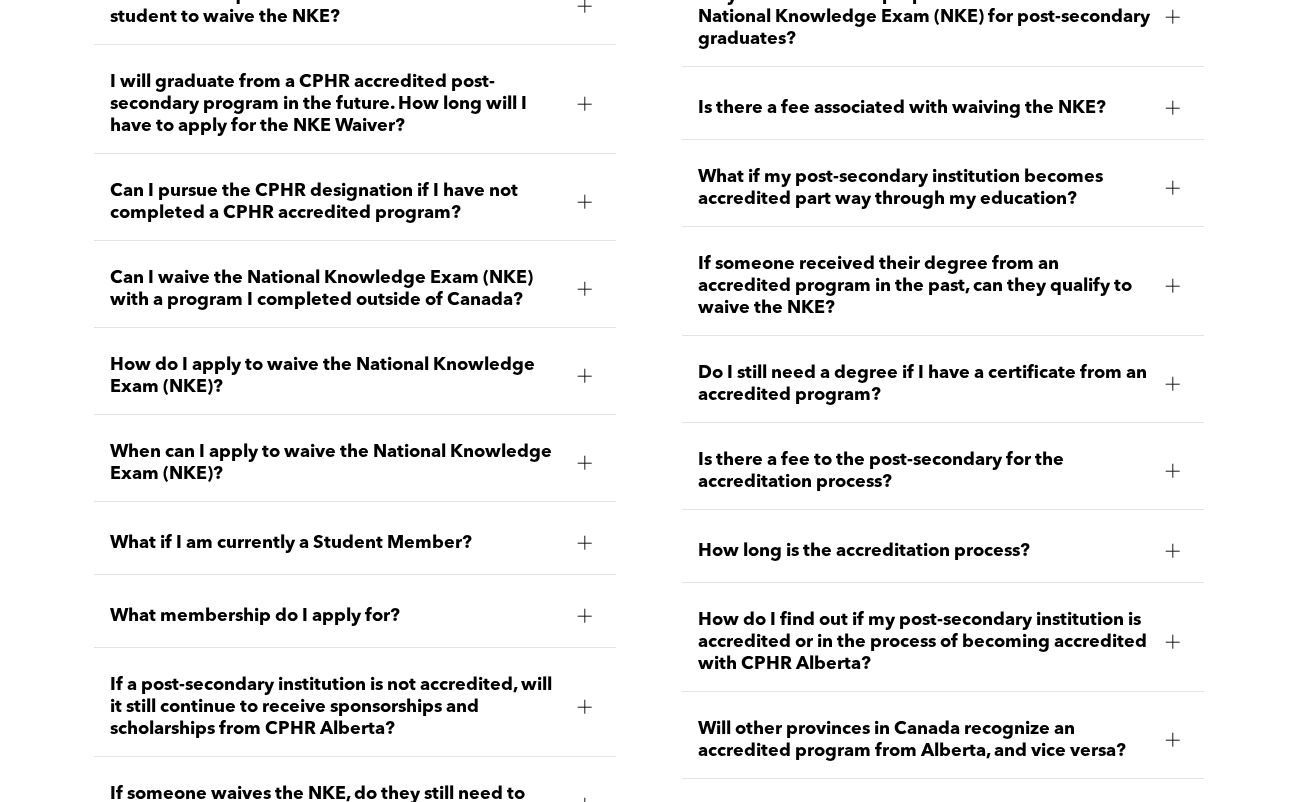 scroll, scrollTop: 2667, scrollLeft: 0, axis: vertical 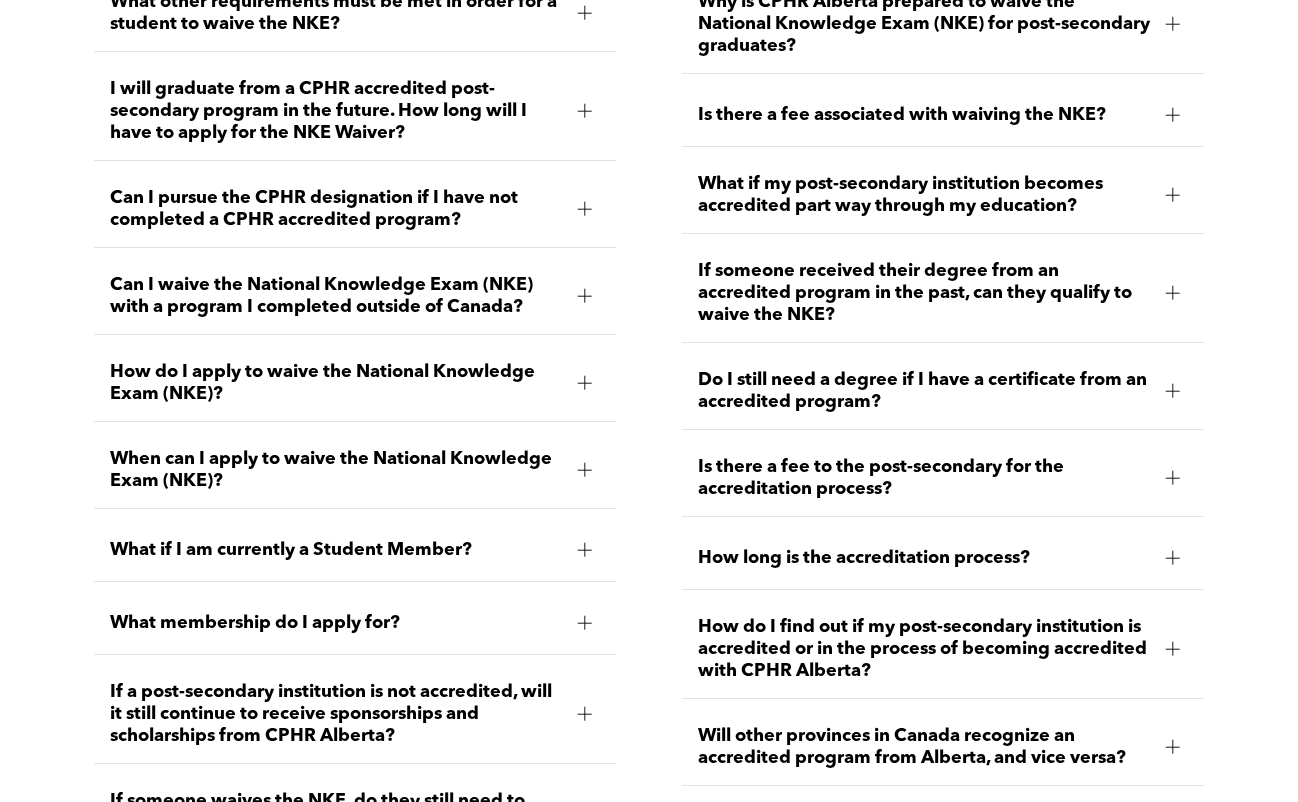 click on "Do I still need a degree if I have a certificate from an accredited program?" at bounding box center (924, 391) 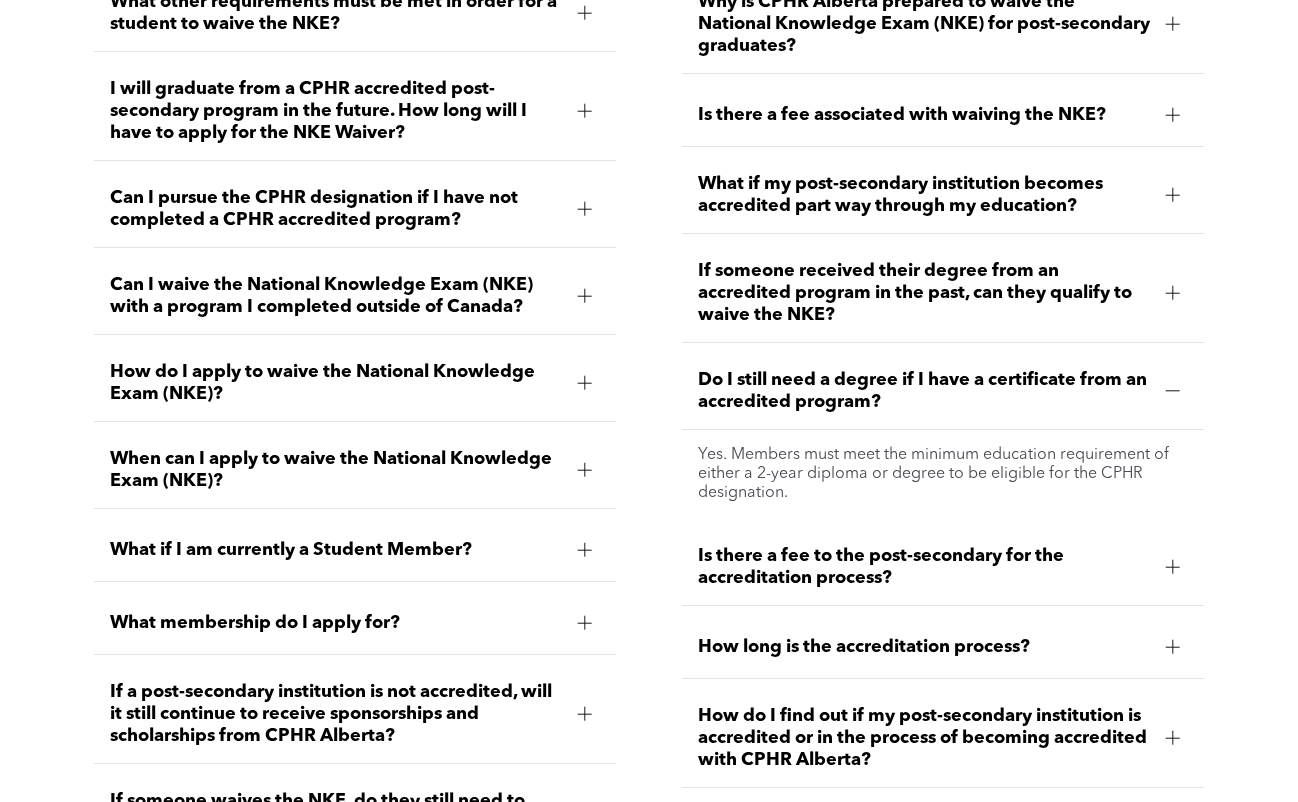 click on "Do I still need a degree if I have a certificate from an accredited program?" at bounding box center [924, 391] 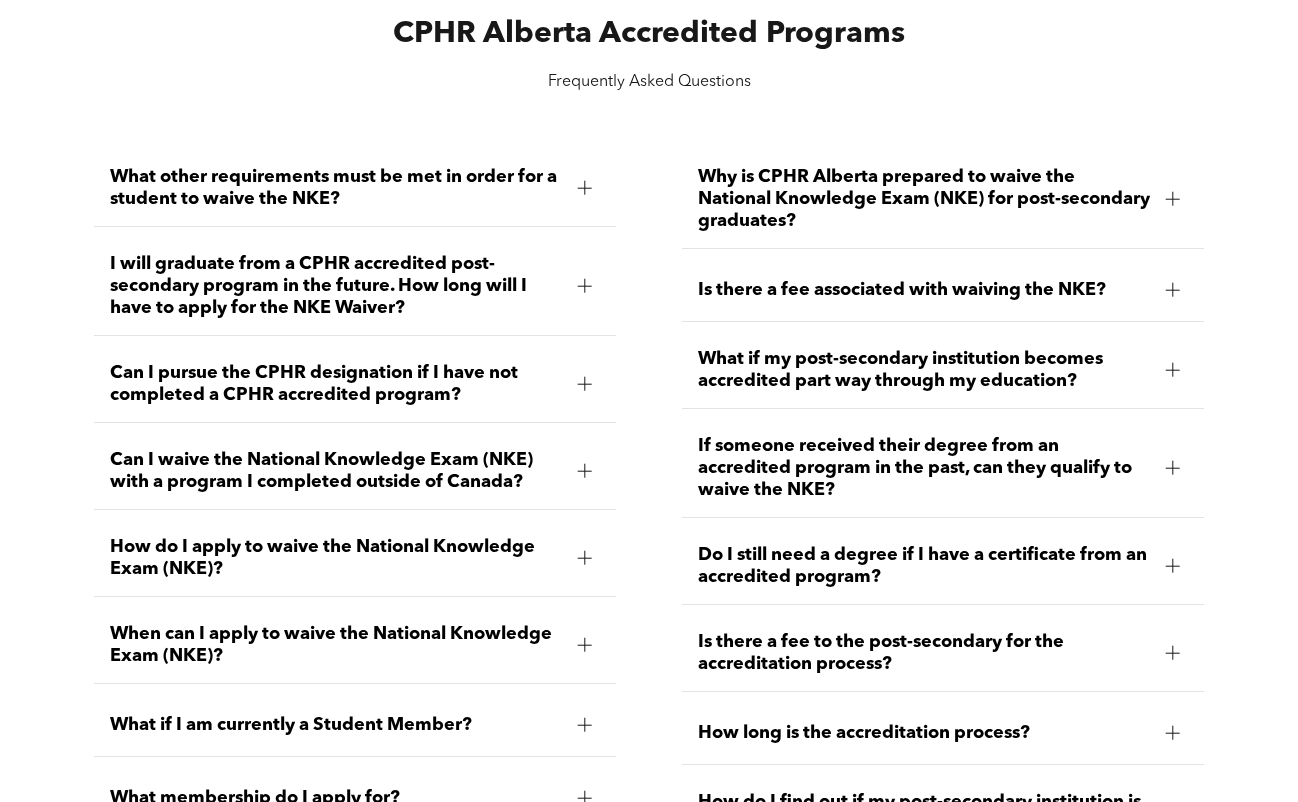 scroll, scrollTop: 2500, scrollLeft: 0, axis: vertical 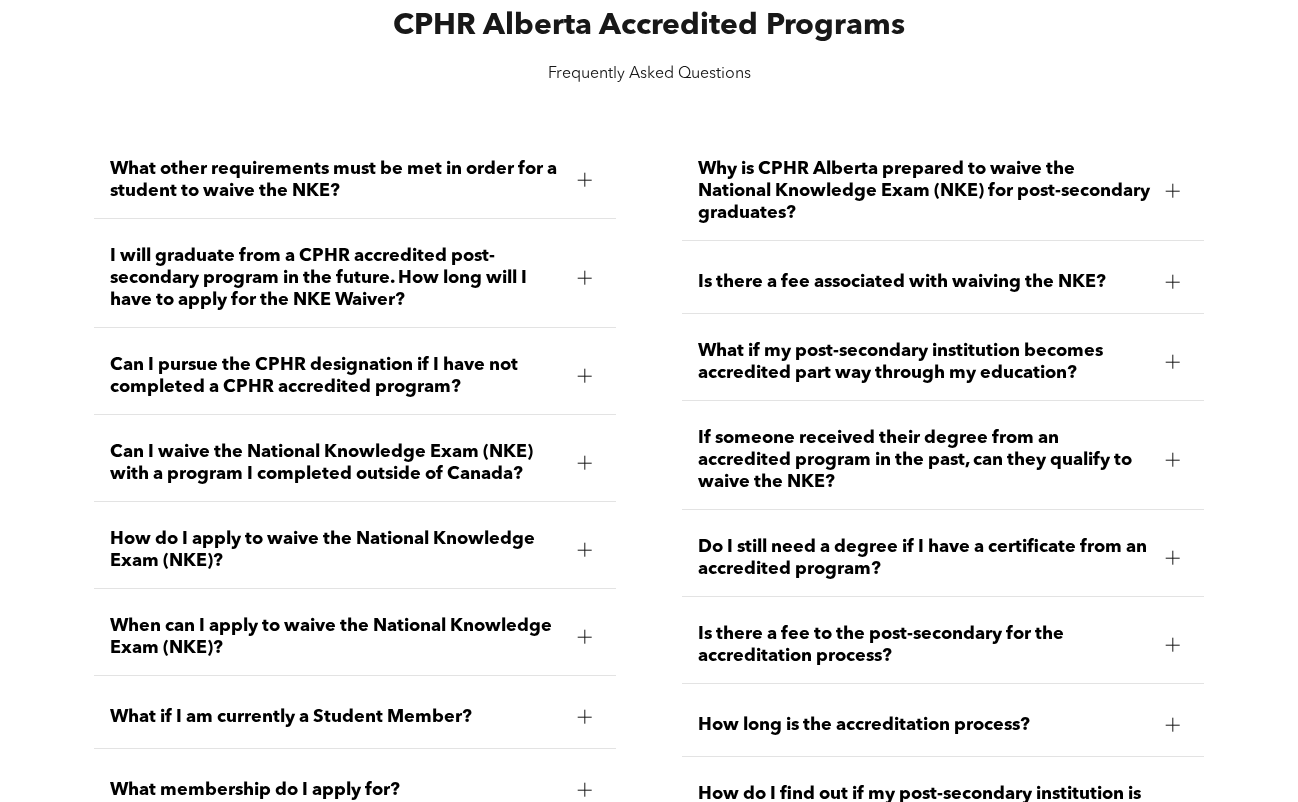 click on "Why is CPHR Alberta prepared to waive the National Knowledge Exam (NKE) for post-secondary graduates?" at bounding box center (924, 191) 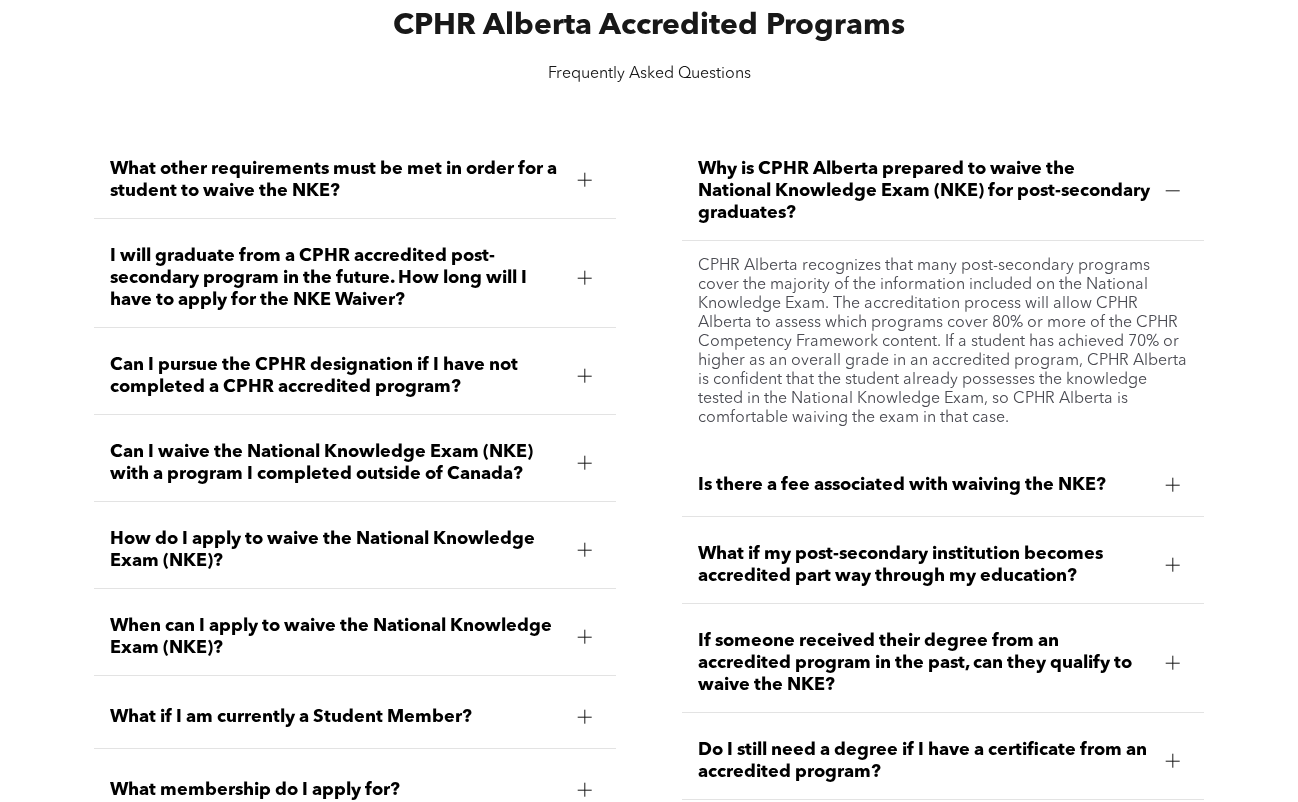 click on "Why is CPHR Alberta prepared to waive the National Knowledge Exam (NKE) for post-secondary graduates?" at bounding box center [924, 191] 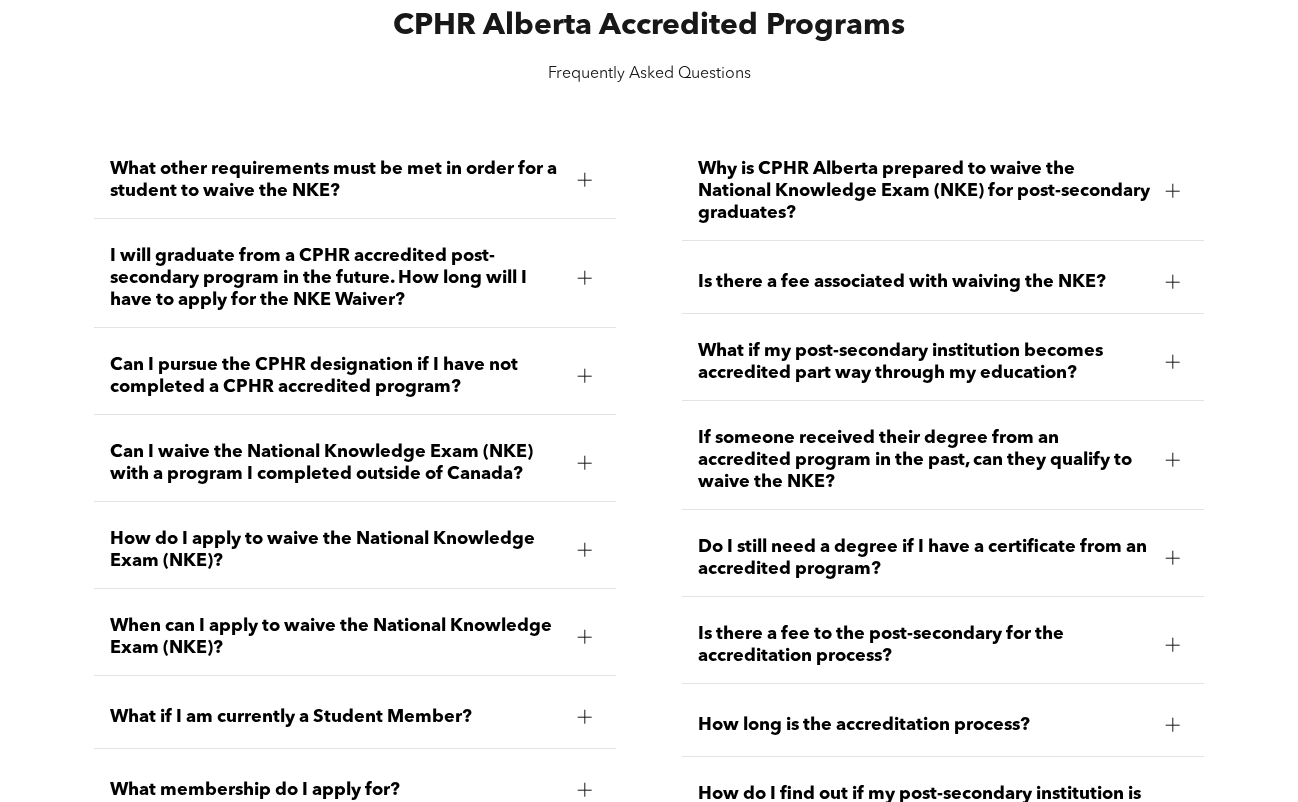 click on "Can I pursue the CPHR designation if I have not completed a CPHR accredited program?" at bounding box center [336, 376] 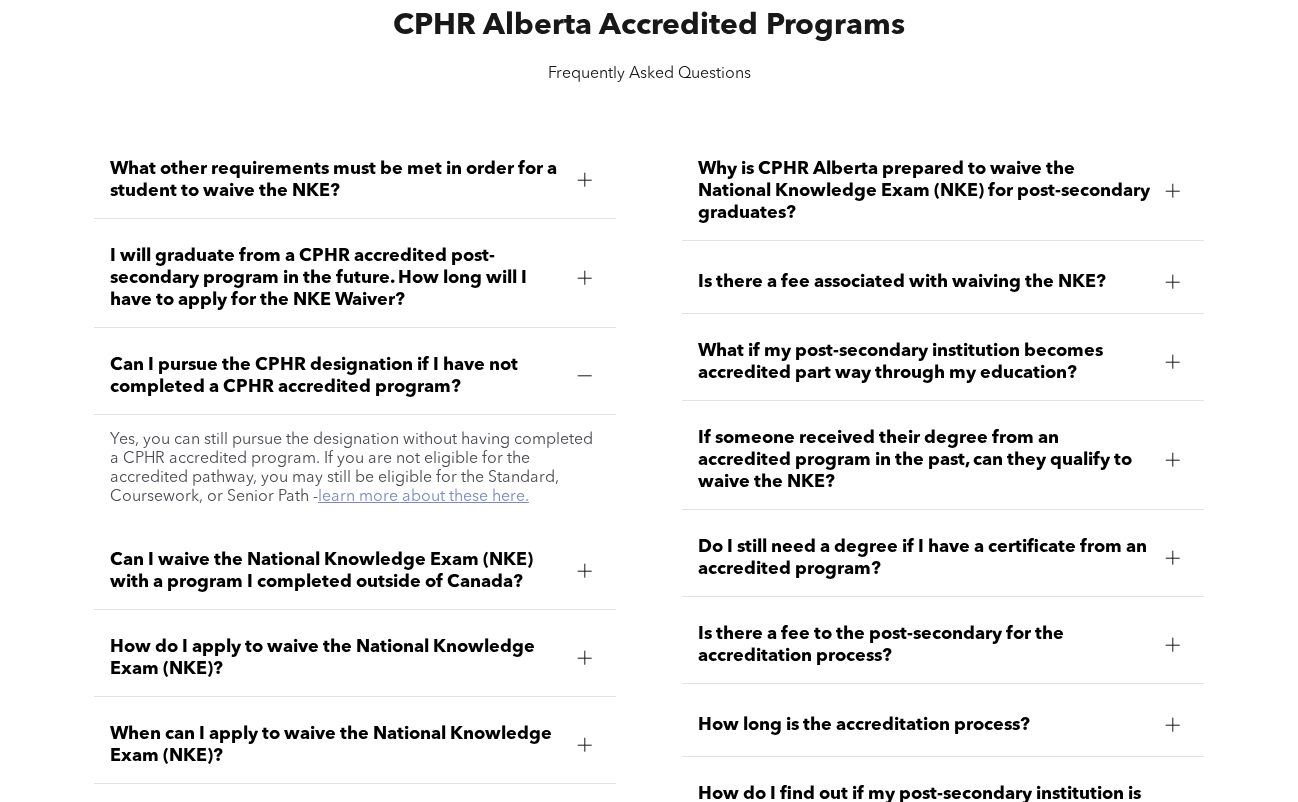 click on "learn more about these here." at bounding box center (423, 497) 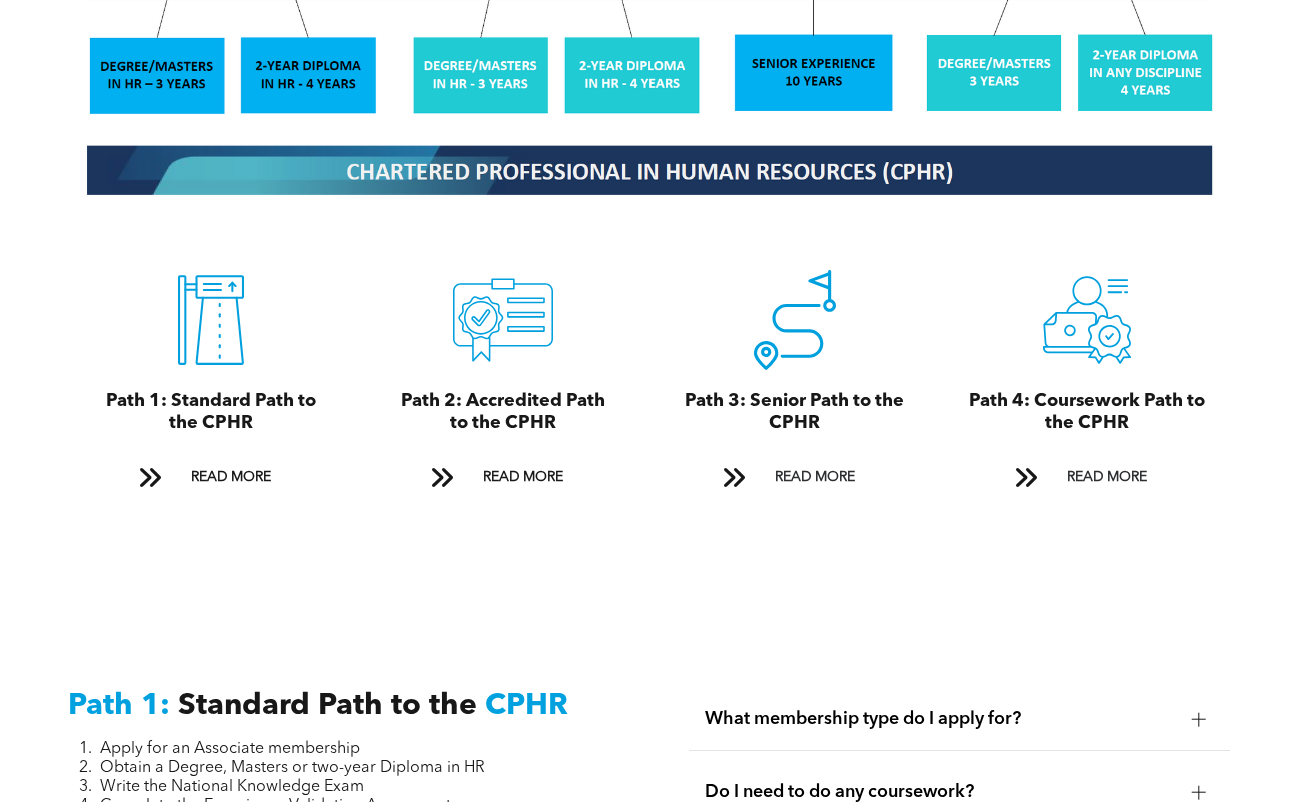 scroll, scrollTop: 2067, scrollLeft: 0, axis: vertical 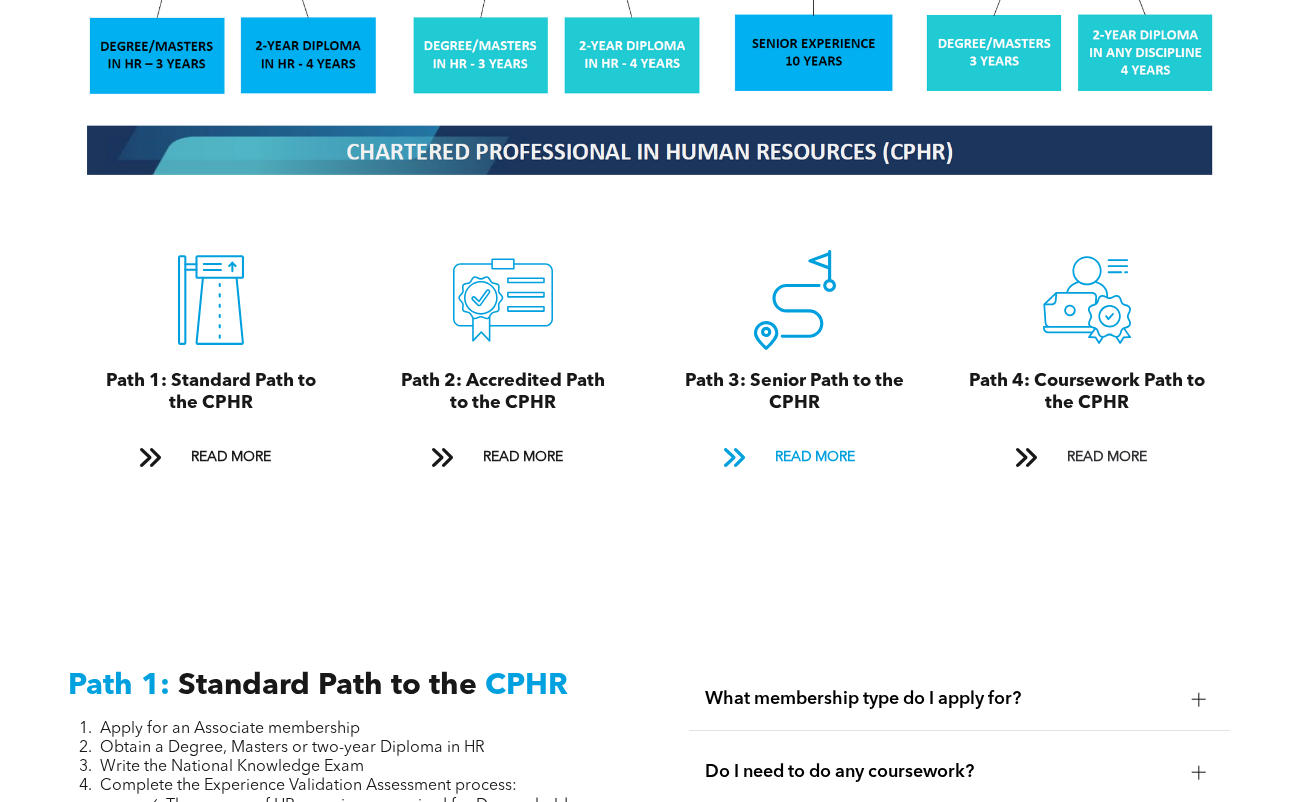 click on "READ MORE" at bounding box center [815, 457] 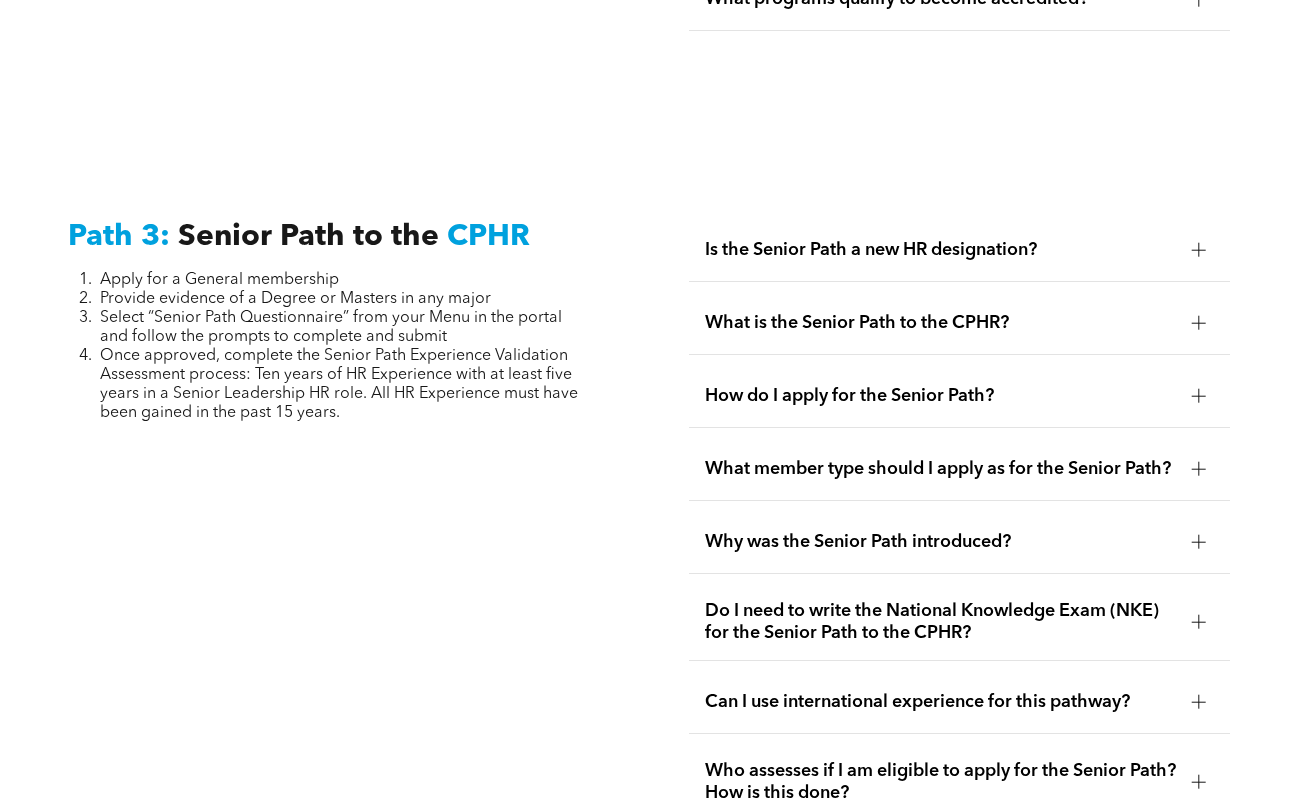 scroll, scrollTop: 5011, scrollLeft: 0, axis: vertical 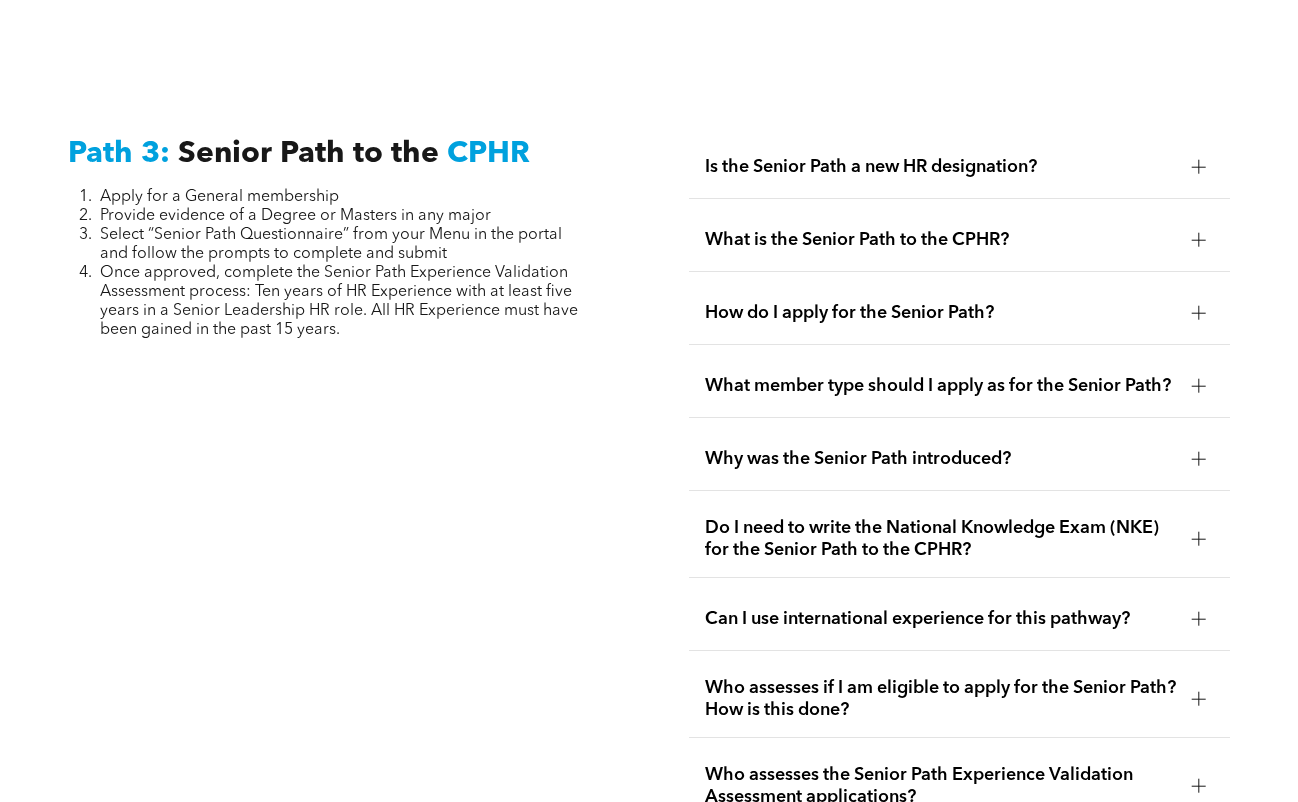 click on "What is the Senior Path to the CPHR?" at bounding box center [940, 240] 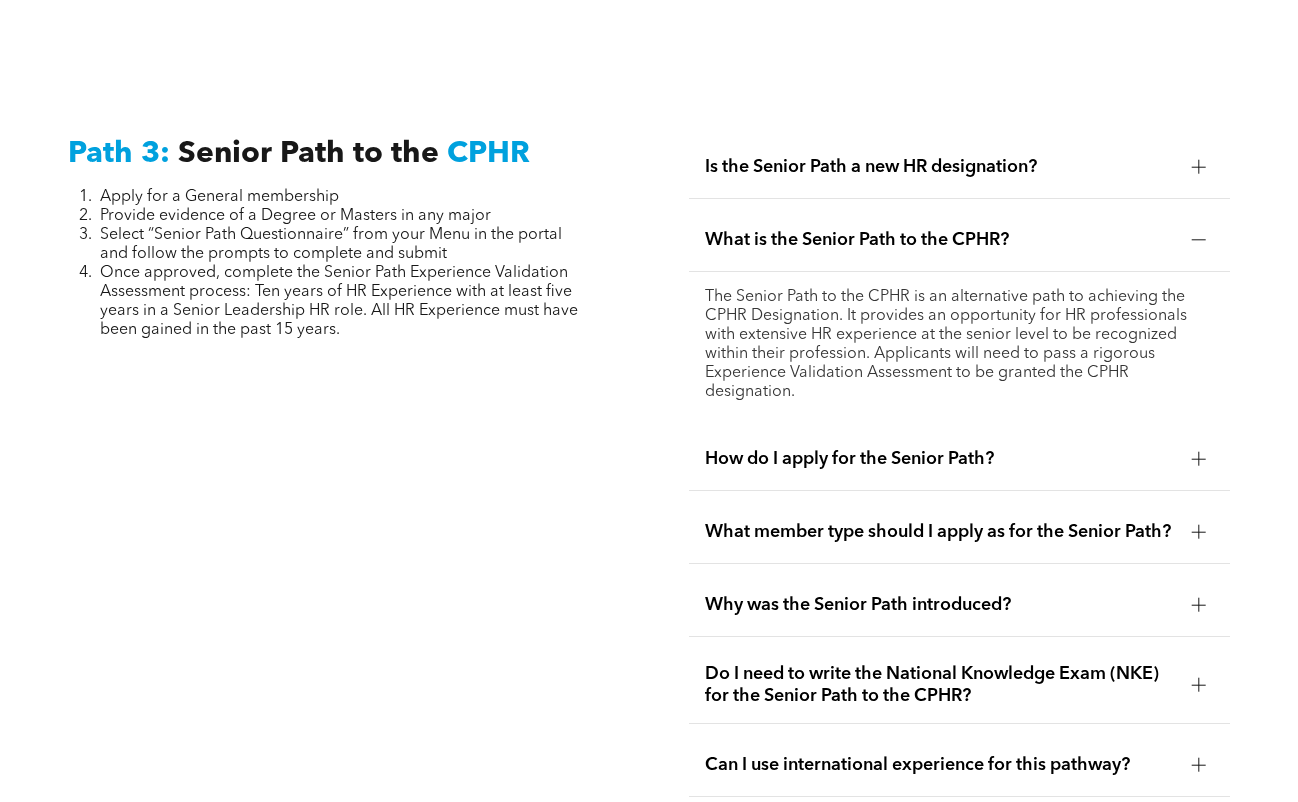 click on "What is the Senior Path to the CPHR?" at bounding box center [959, 240] 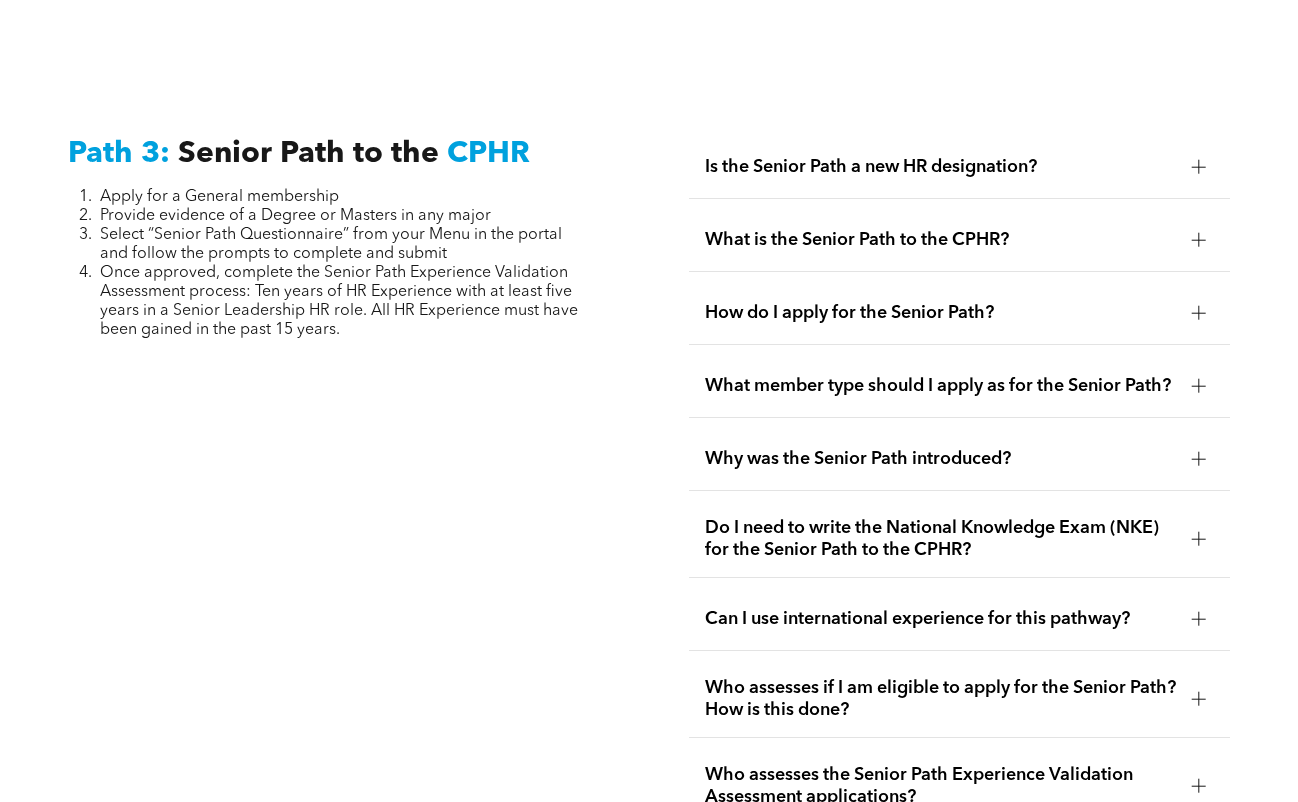 click on "Is the Senior Path a new HR designation?" at bounding box center (959, 167) 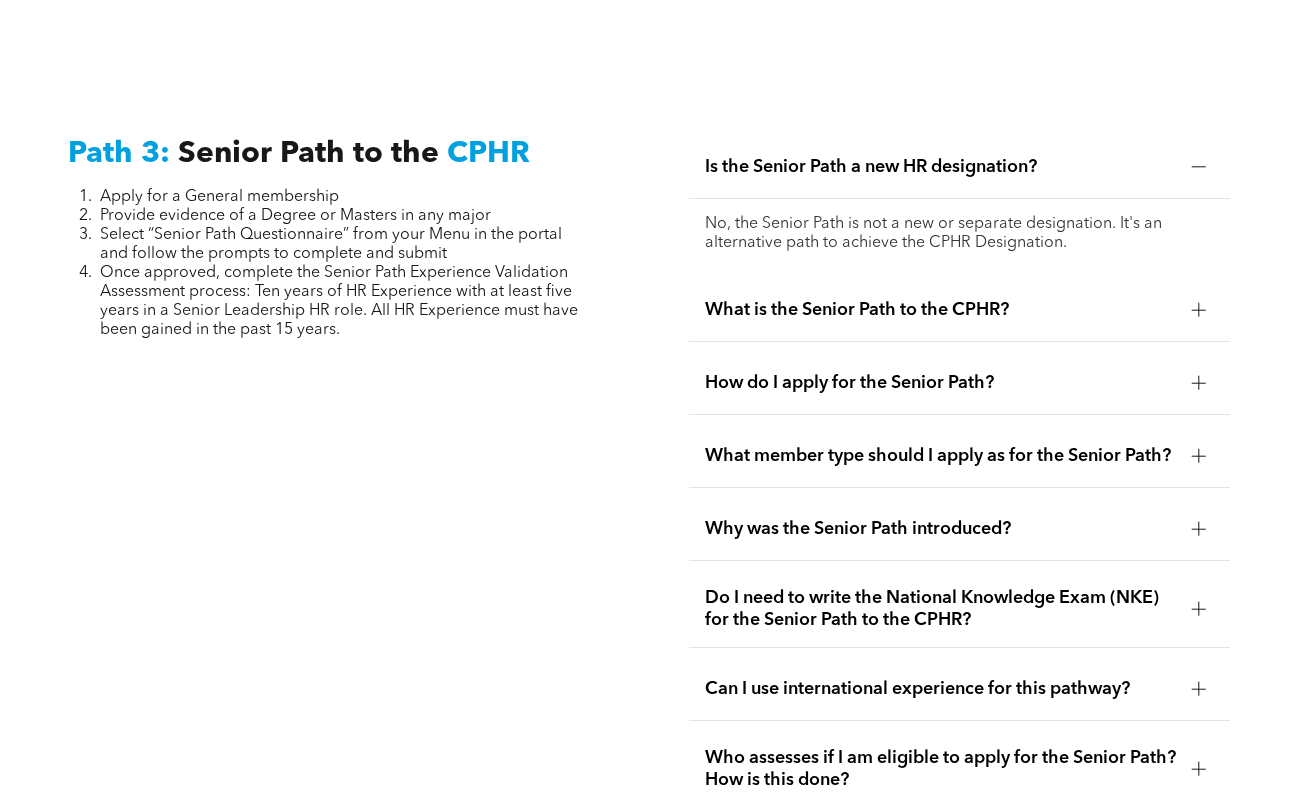 click on "Is the Senior Path a new HR designation?" at bounding box center [959, 167] 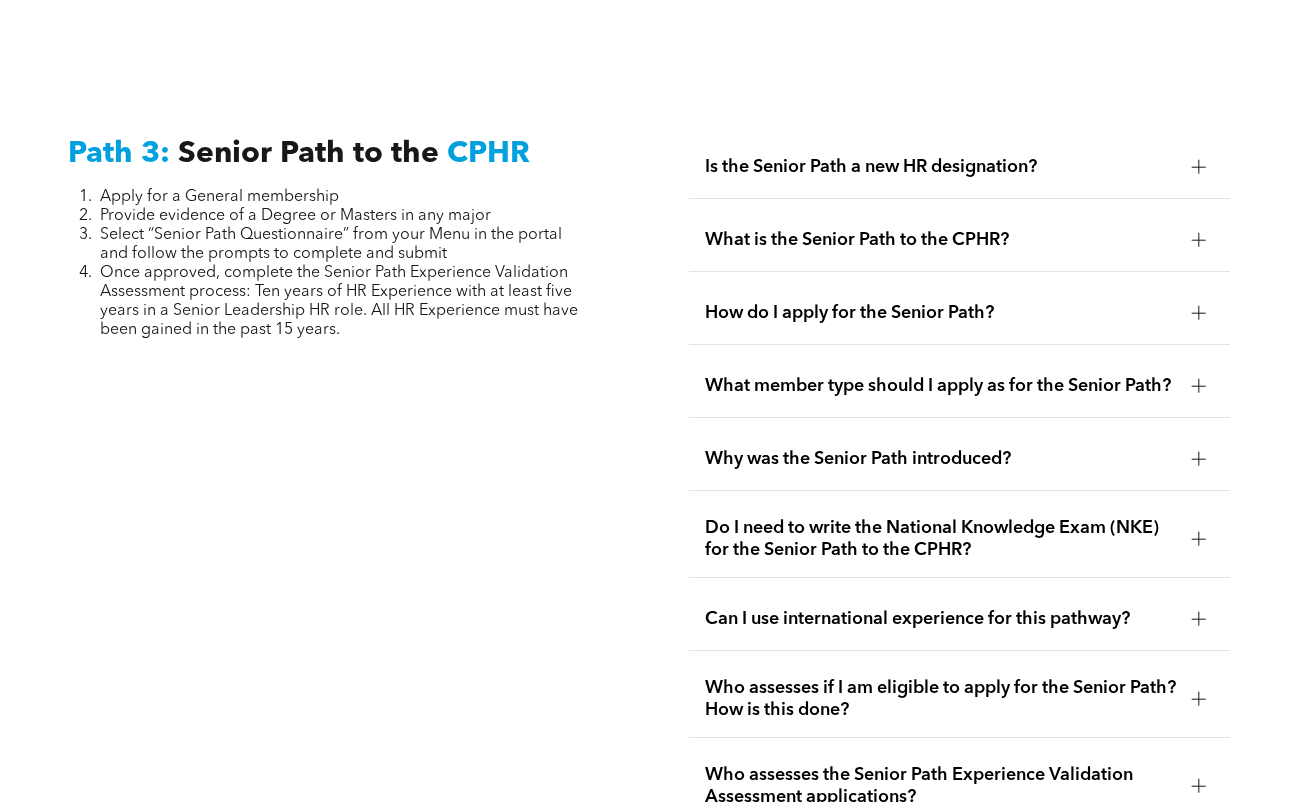 click on "Do I need to write the National Knowledge Exam (NKE) for the Senior Path to the CPHR?" at bounding box center (940, 539) 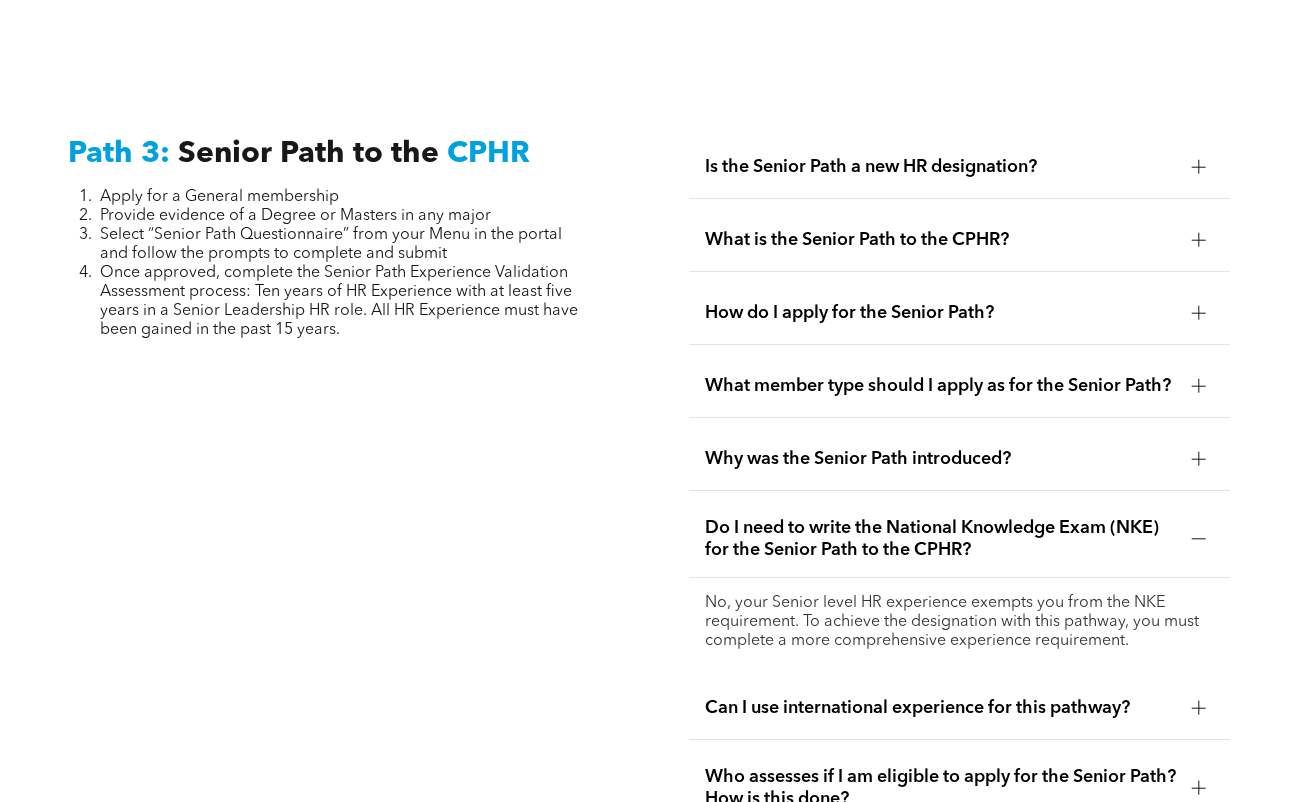 click on "Do I need to write the National Knowledge Exam (NKE) for the Senior Path to the CPHR?" at bounding box center [940, 539] 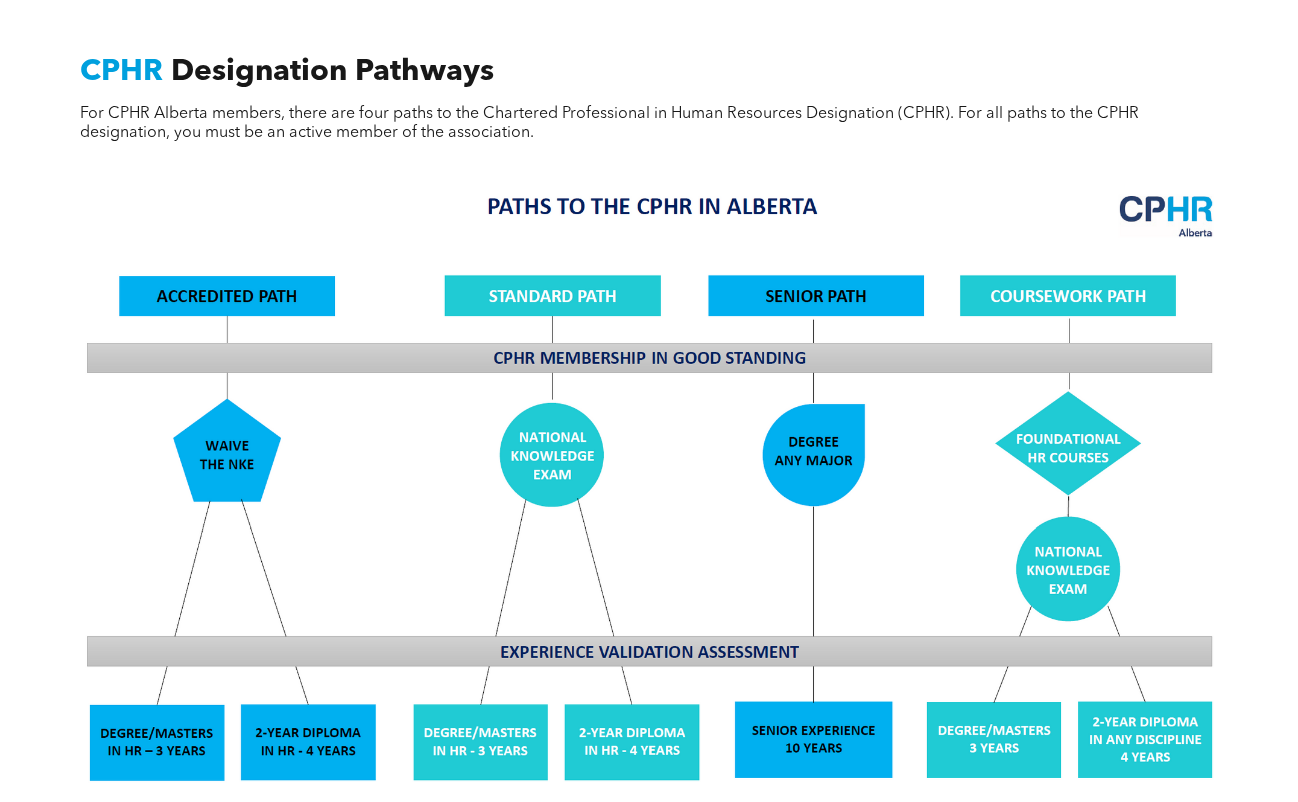 scroll, scrollTop: 1570, scrollLeft: 0, axis: vertical 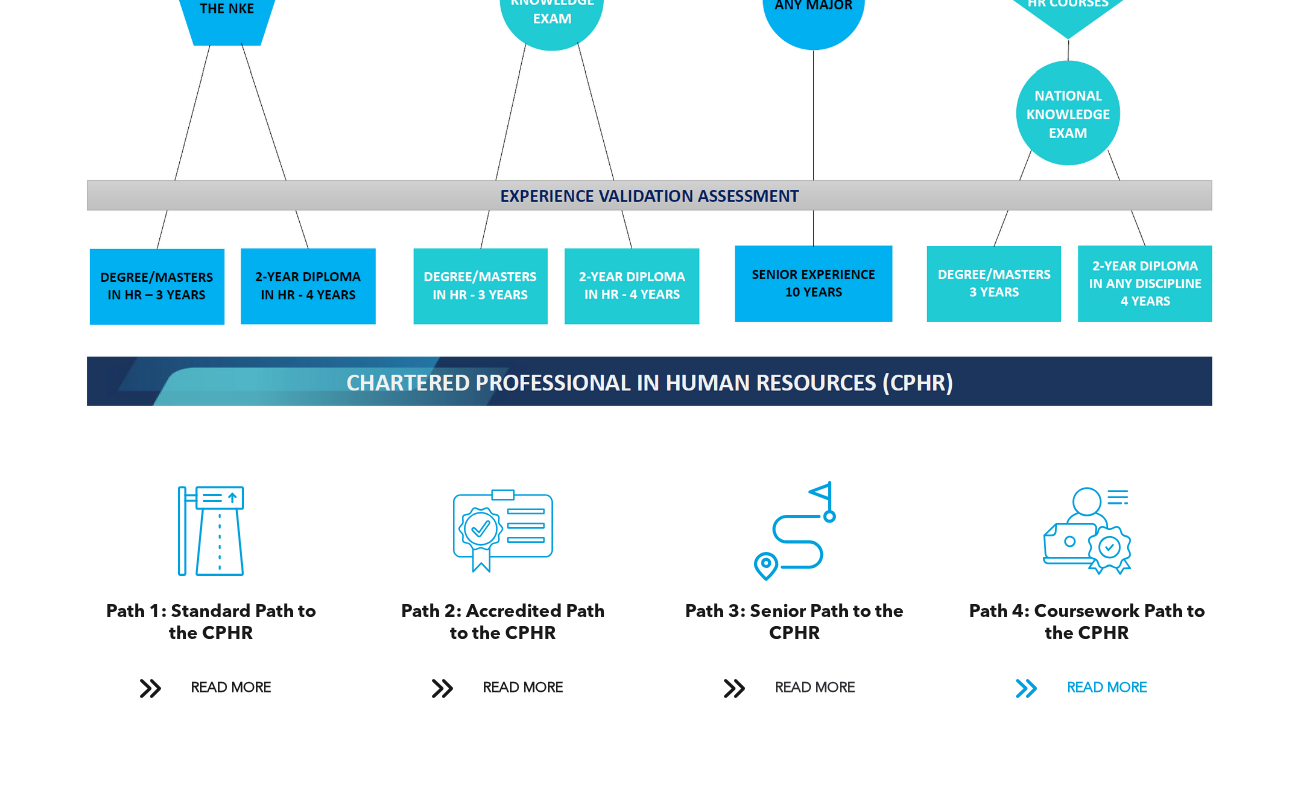 click on "READ MORE" at bounding box center [1107, 688] 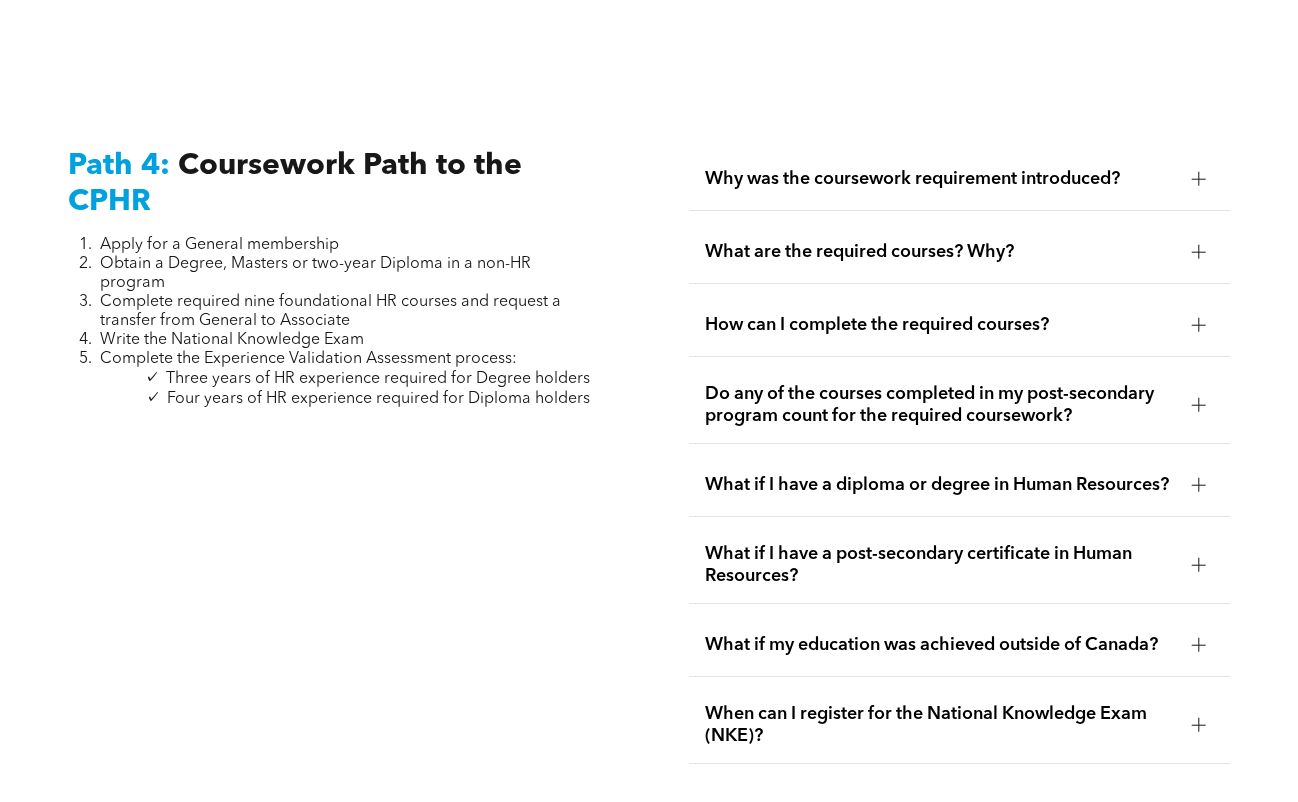 scroll, scrollTop: 5967, scrollLeft: 0, axis: vertical 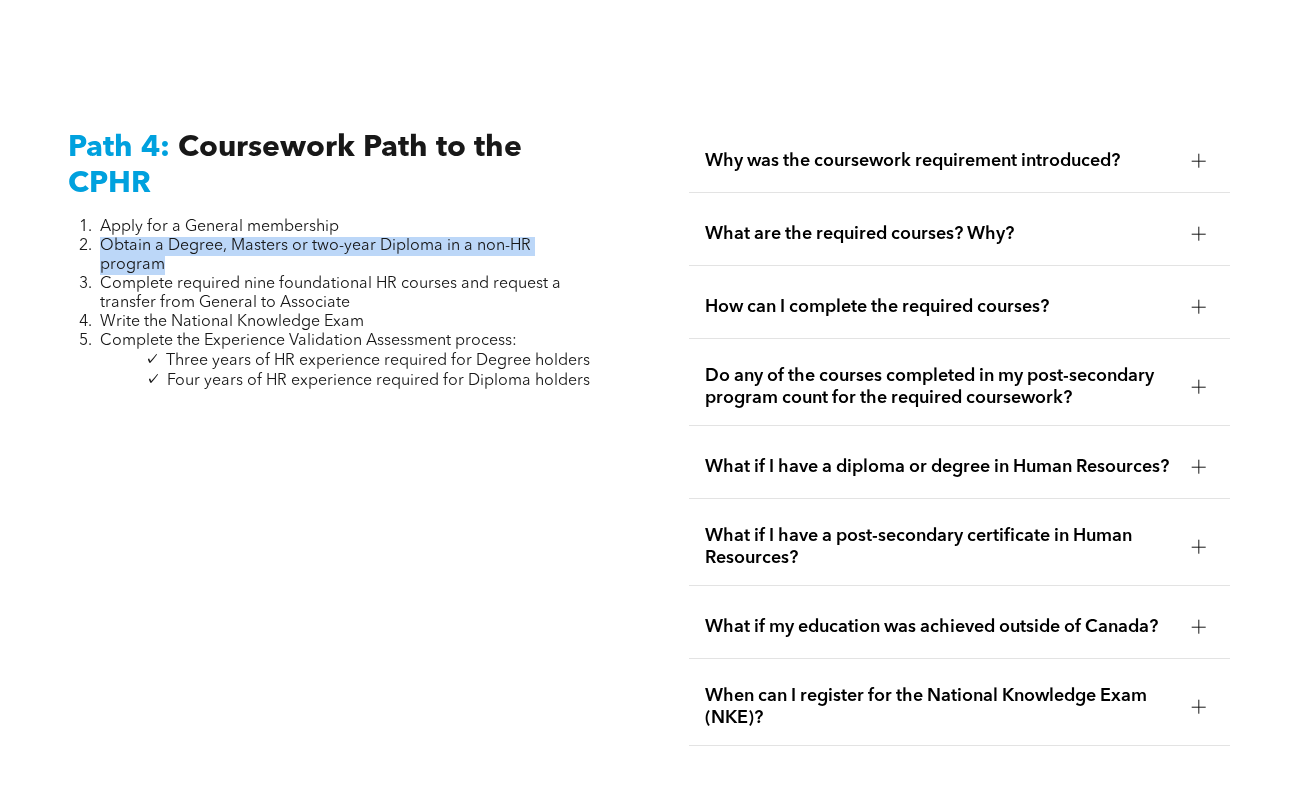 drag, startPoint x: 101, startPoint y: 171, endPoint x: 203, endPoint y: 193, distance: 104.34558 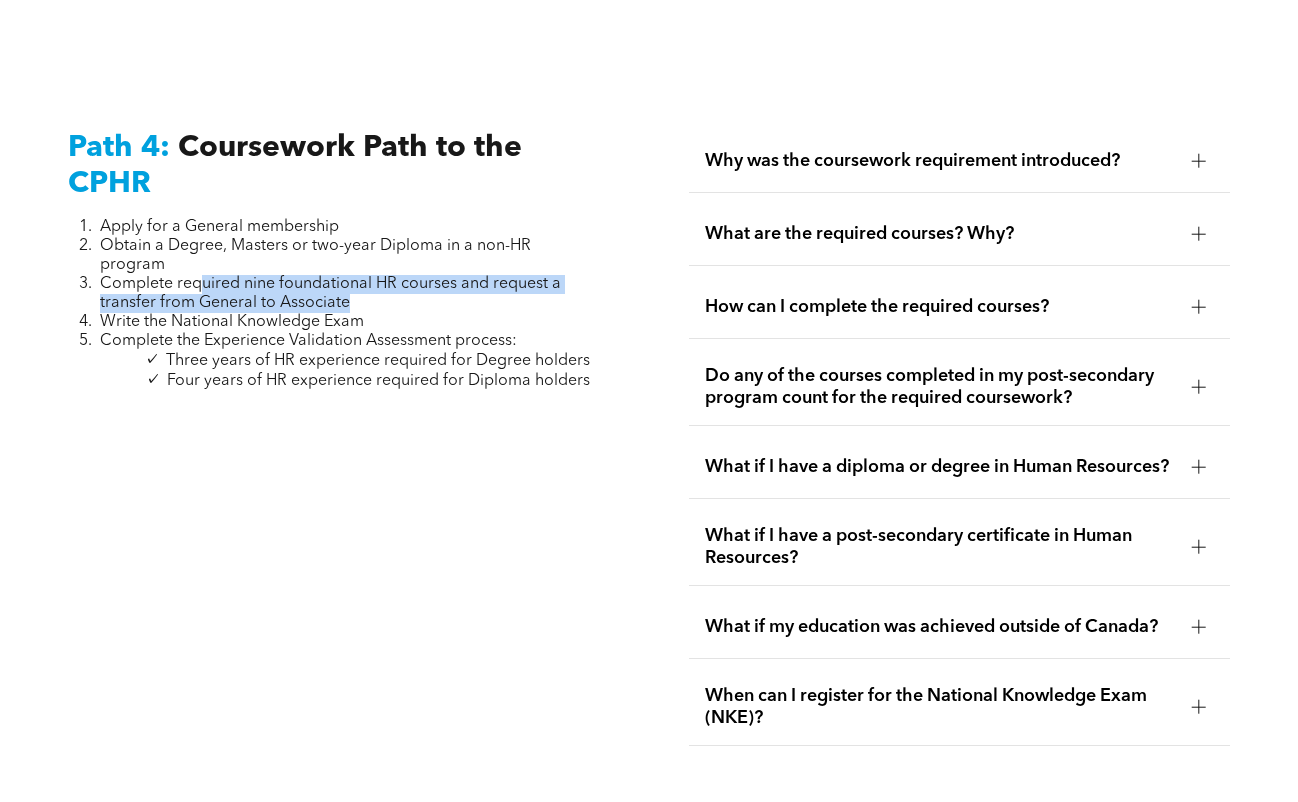 drag, startPoint x: 203, startPoint y: 193, endPoint x: 371, endPoint y: 230, distance: 172.02615 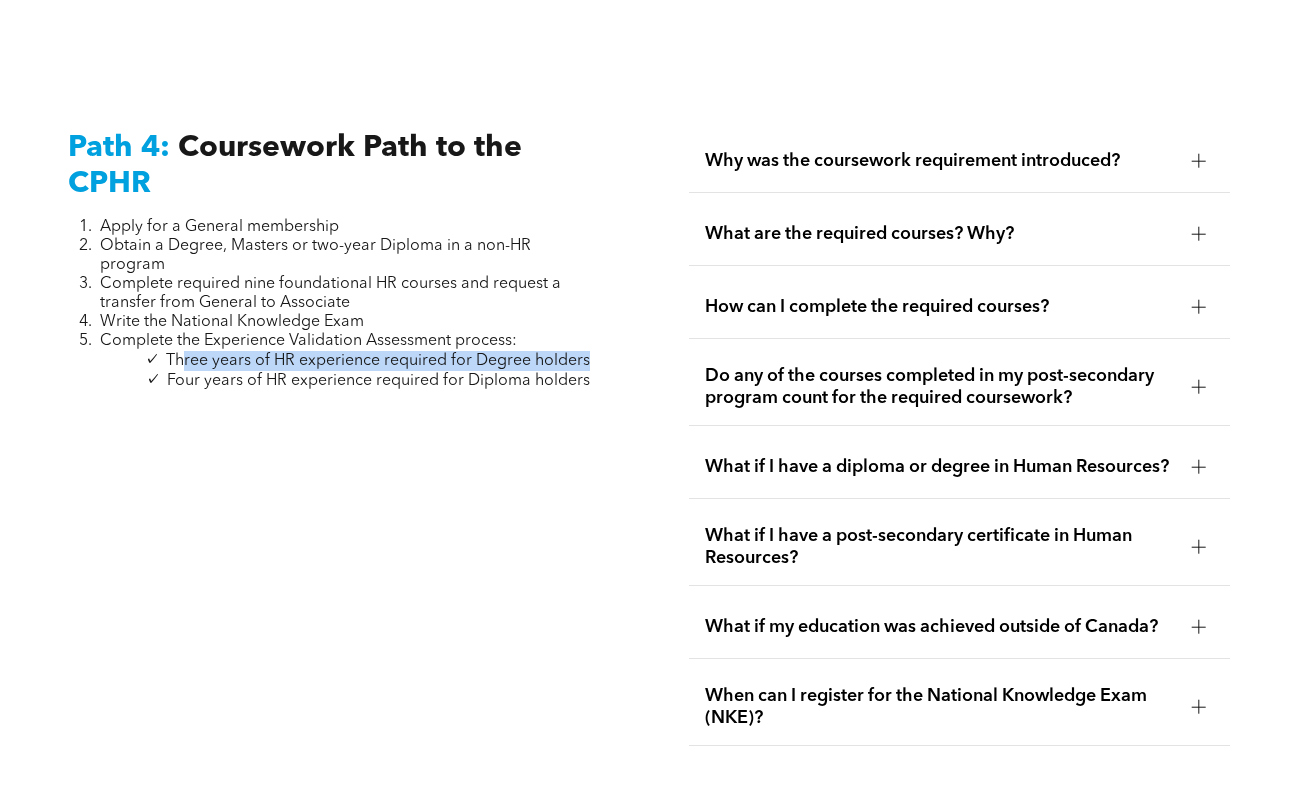 drag, startPoint x: 187, startPoint y: 283, endPoint x: 589, endPoint y: 288, distance: 402.0311 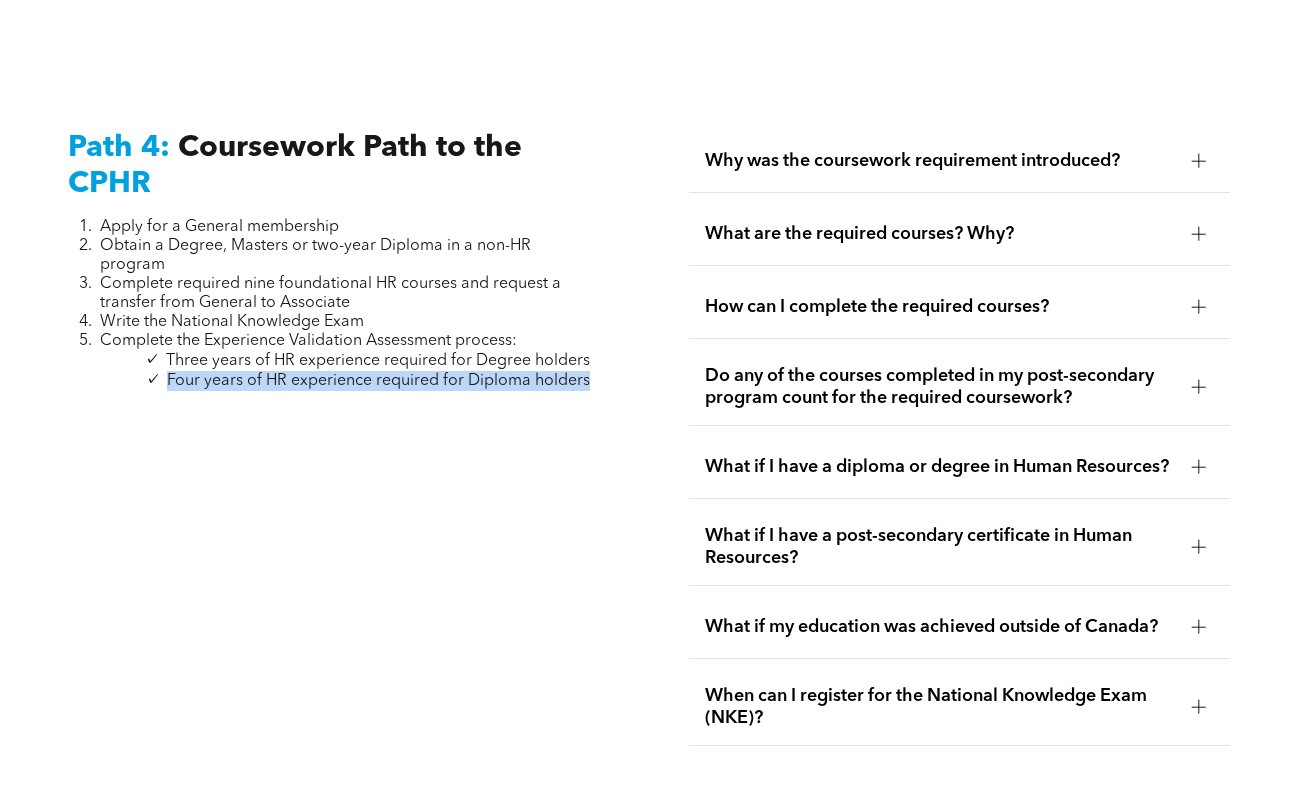 drag, startPoint x: 589, startPoint y: 288, endPoint x: 156, endPoint y: 319, distance: 434.10828 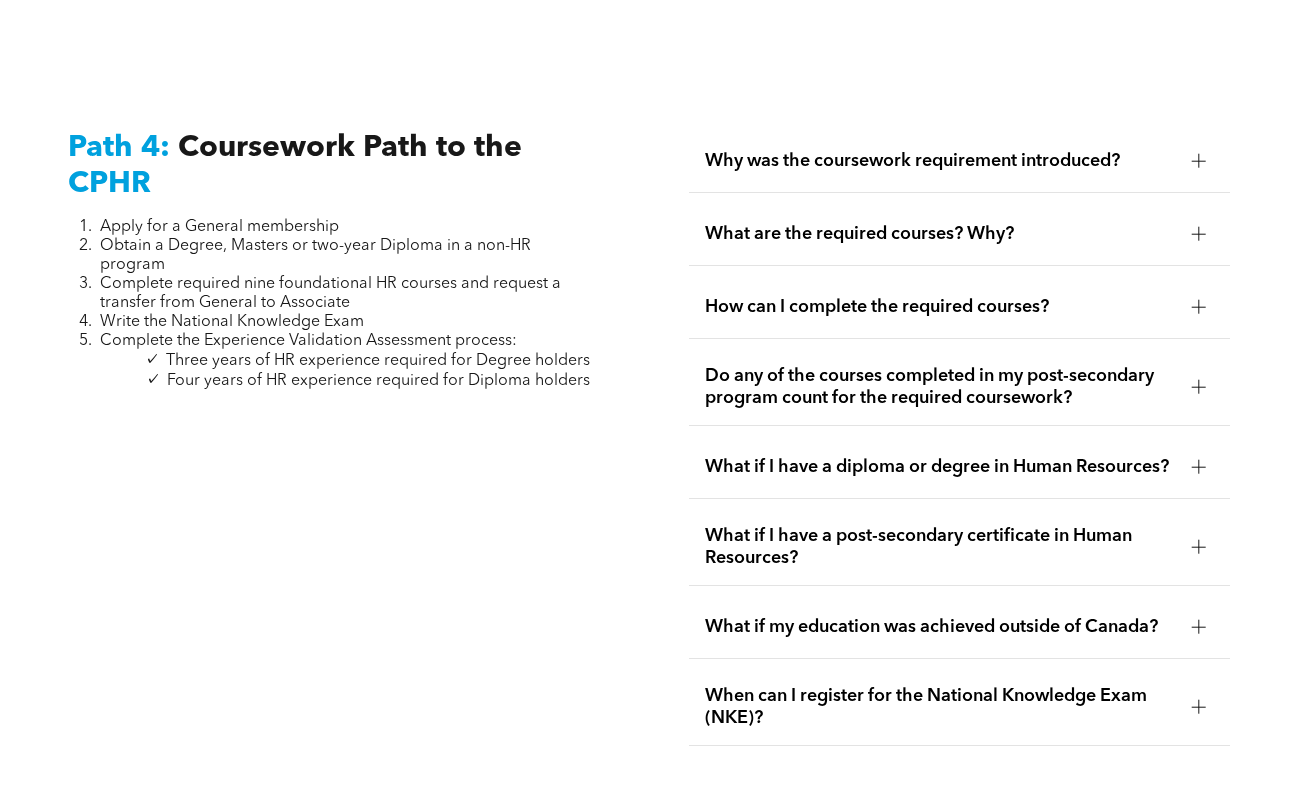 drag, startPoint x: 156, startPoint y: 319, endPoint x: 168, endPoint y: 293, distance: 28.635643 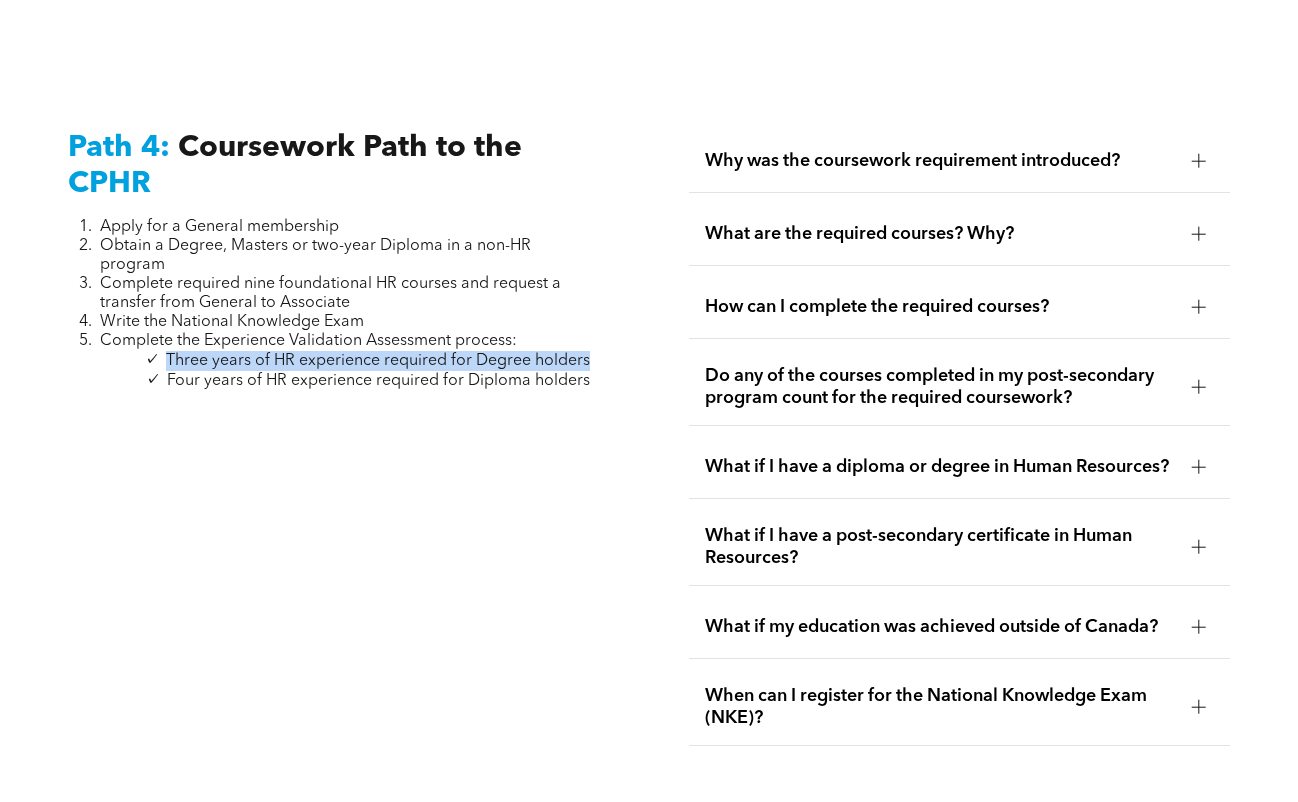 drag, startPoint x: 179, startPoint y: 291, endPoint x: 606, endPoint y: 291, distance: 427 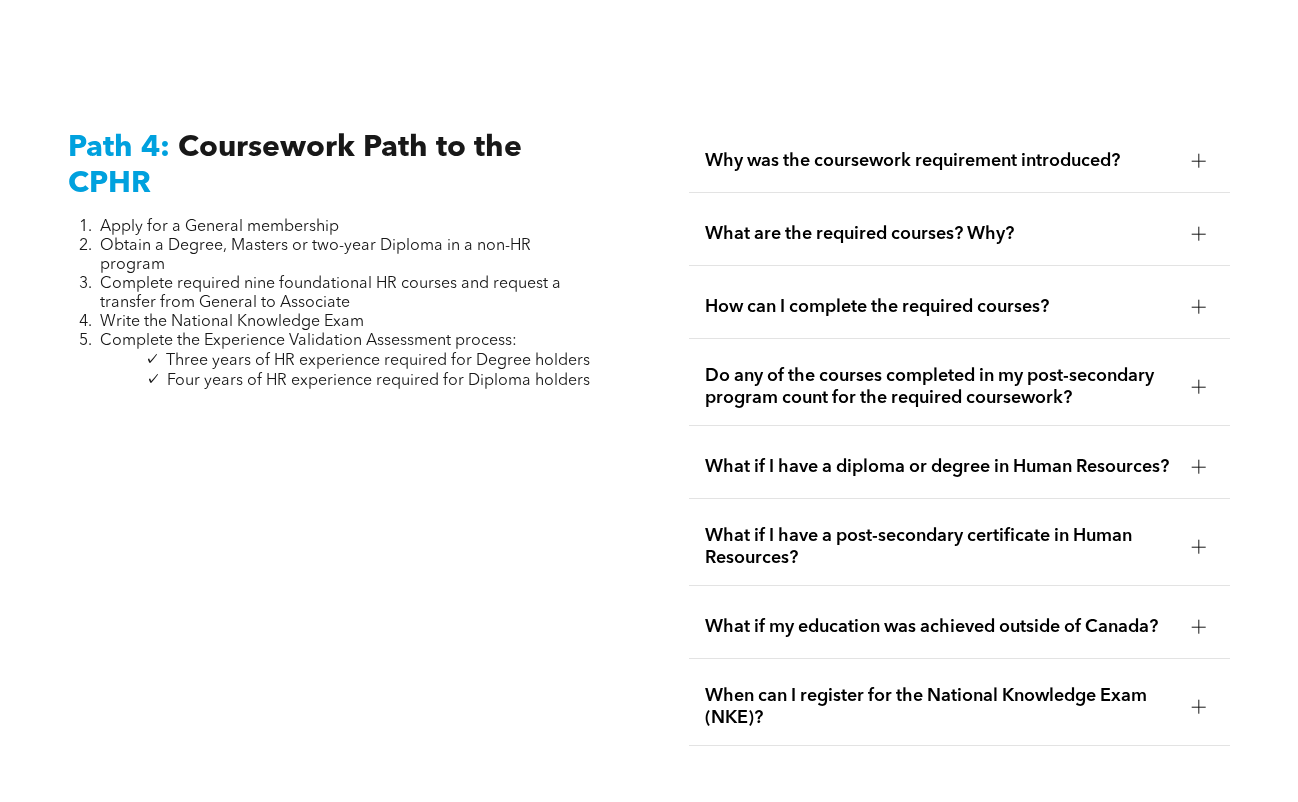 drag, startPoint x: 606, startPoint y: 291, endPoint x: 582, endPoint y: 306, distance: 28.301943 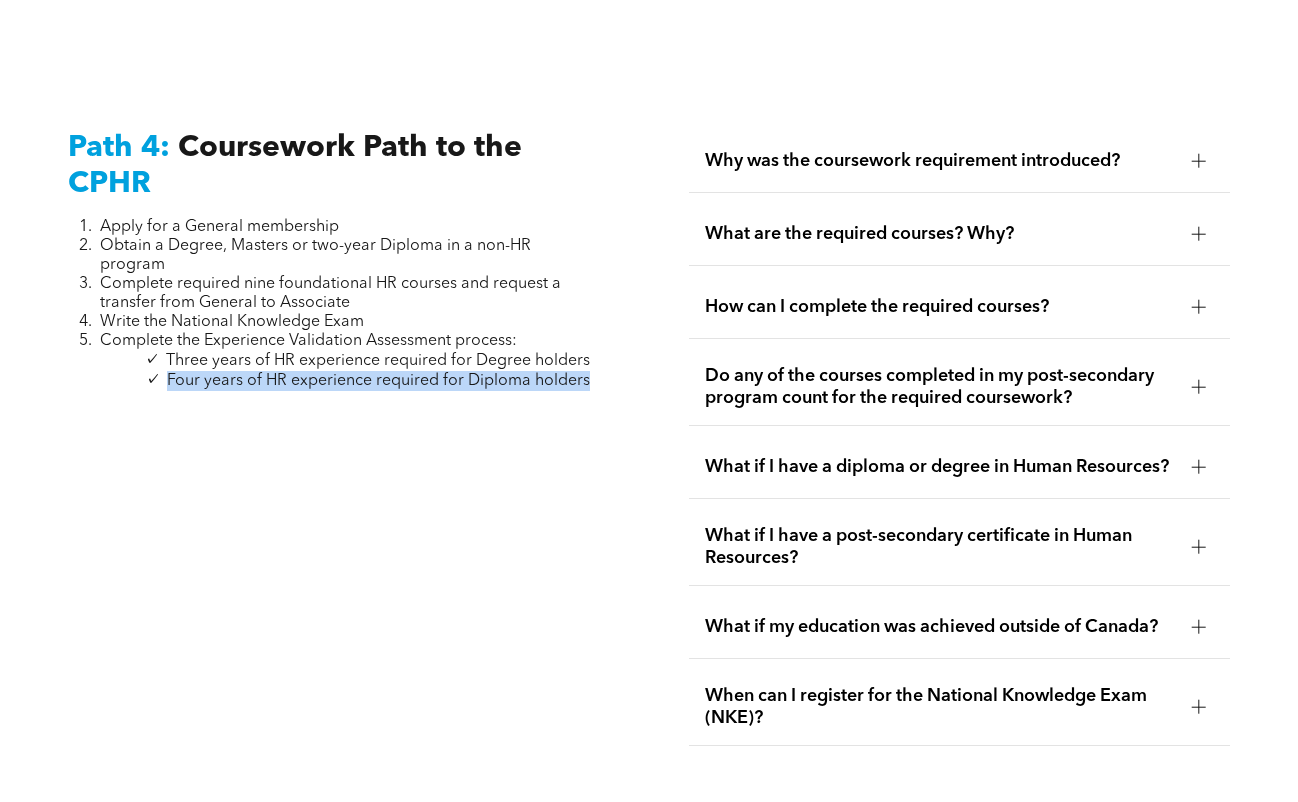 drag, startPoint x: 591, startPoint y: 313, endPoint x: 164, endPoint y: 311, distance: 427.00467 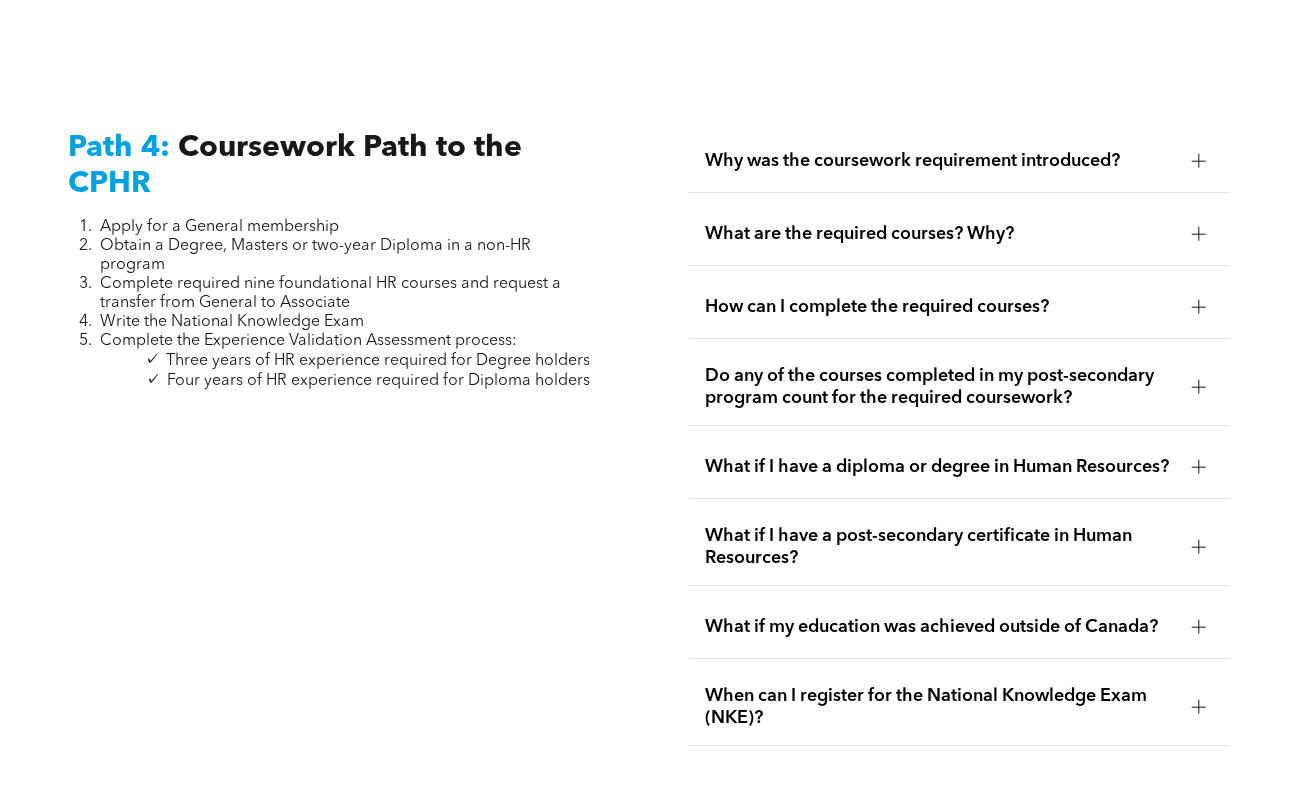 click on "Path 4:   Coursework Path to the
CPHR
Apply for a General membership Obtain a Degree, Masters or two-year Diploma in a non-HR program Complete required nine foundational HR courses and request a transfer from General to Associate Write the National Knowledge Exam Complete the Experience Validation Assessment process:
Three years of HR experience required for Degree holders Four years of HR experience required for Diploma holders" at bounding box center [338, 438] 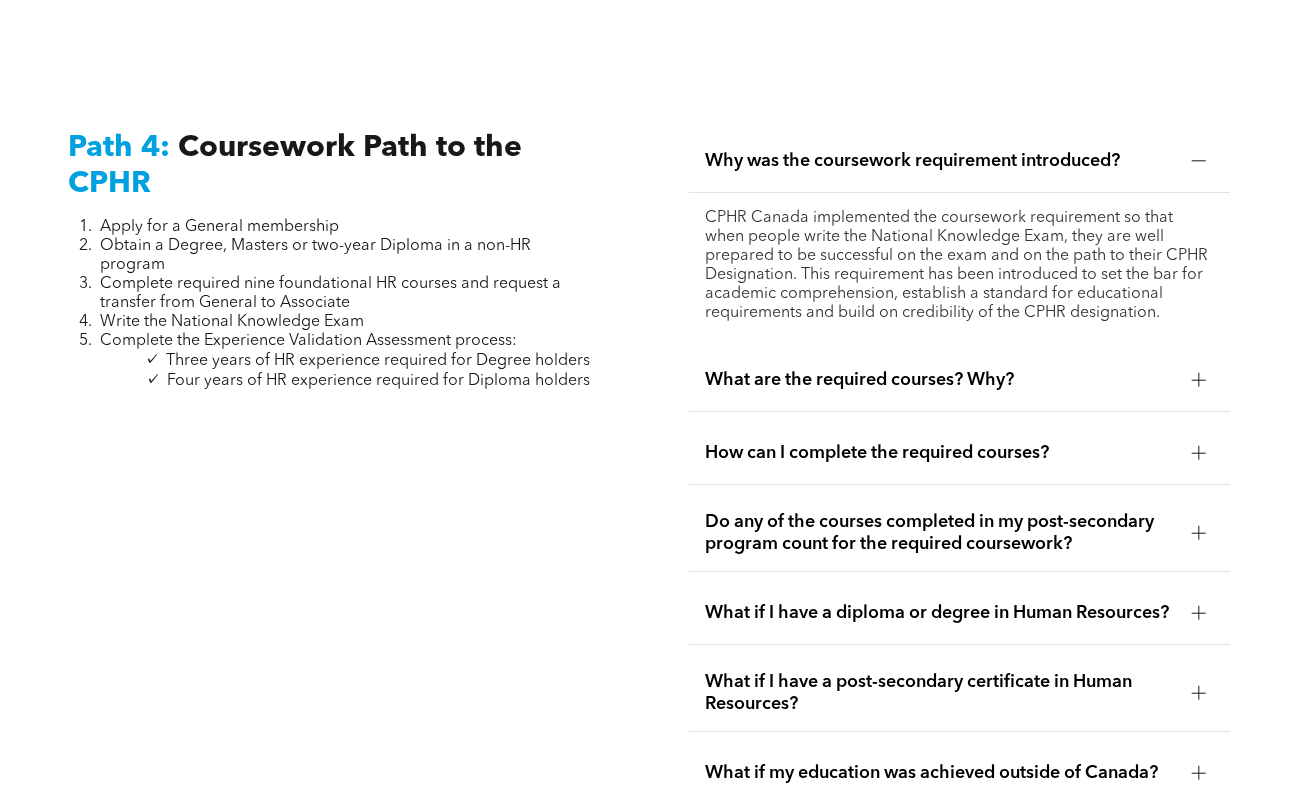click on "Why was the coursework requirement introduced?" at bounding box center [940, 161] 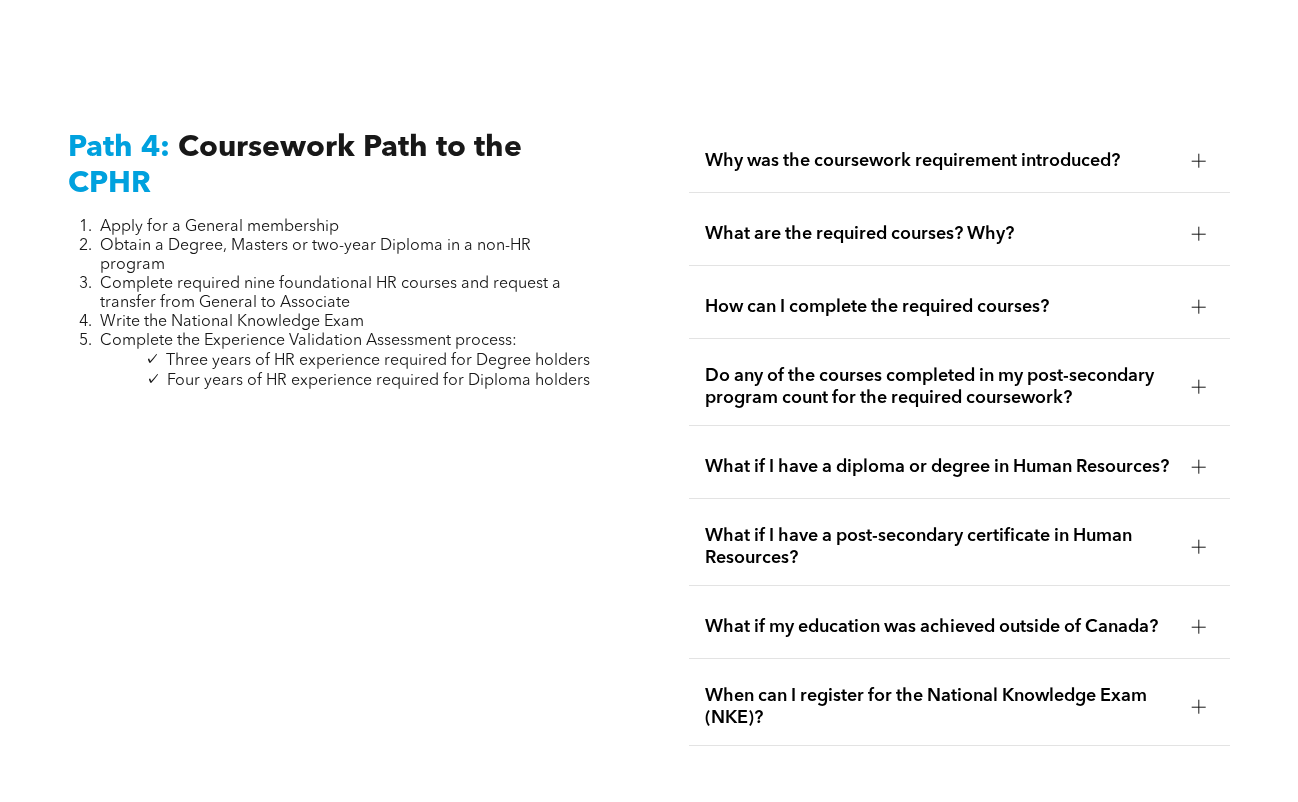 click on "What are the required courses? Why?" at bounding box center [940, 234] 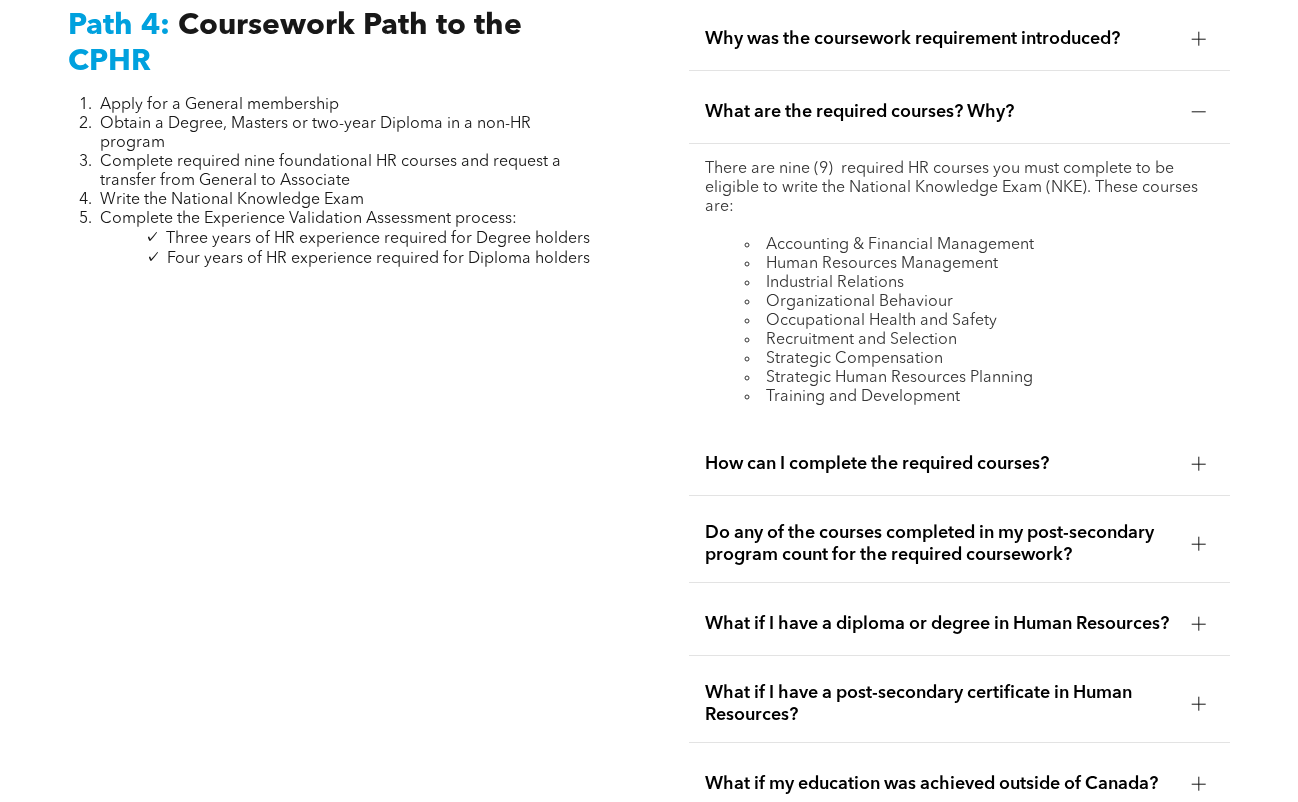 scroll, scrollTop: 6100, scrollLeft: 0, axis: vertical 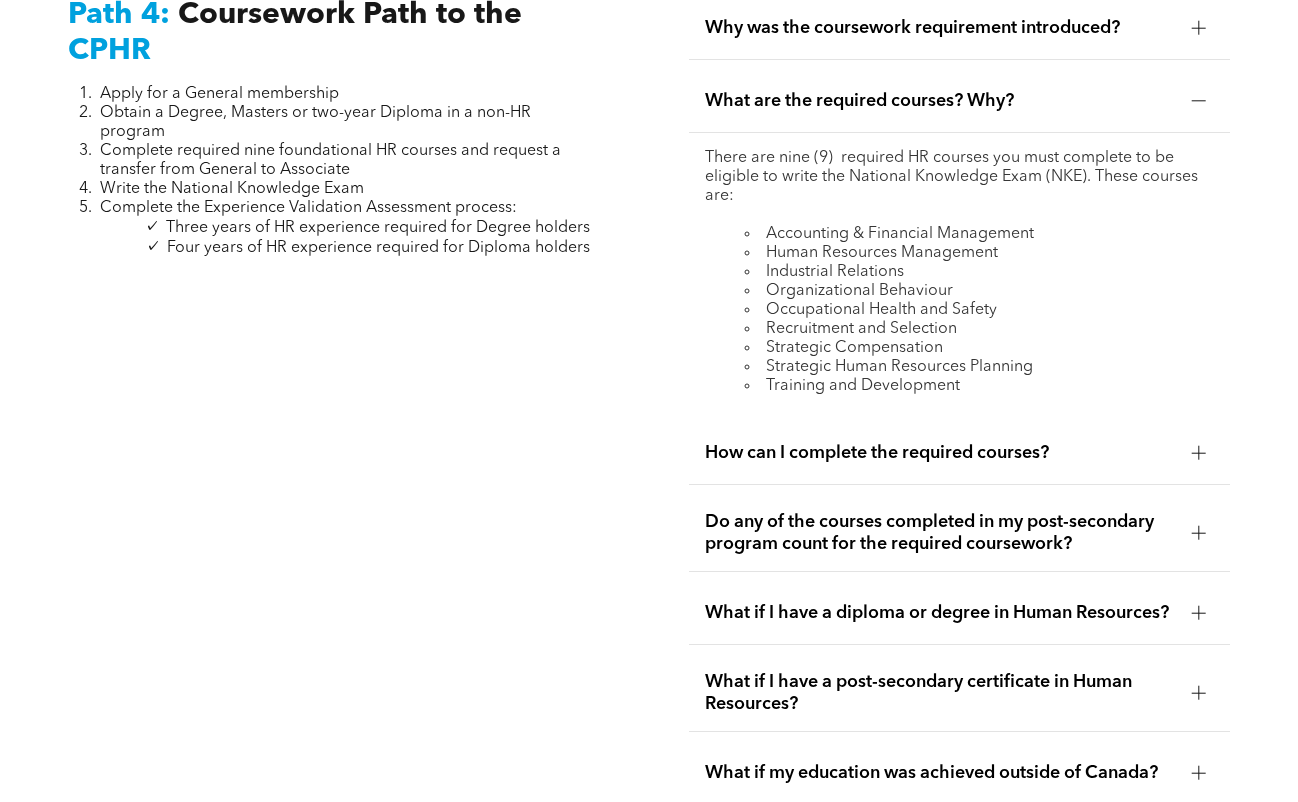 click on "How can I complete the required courses?" at bounding box center [959, 453] 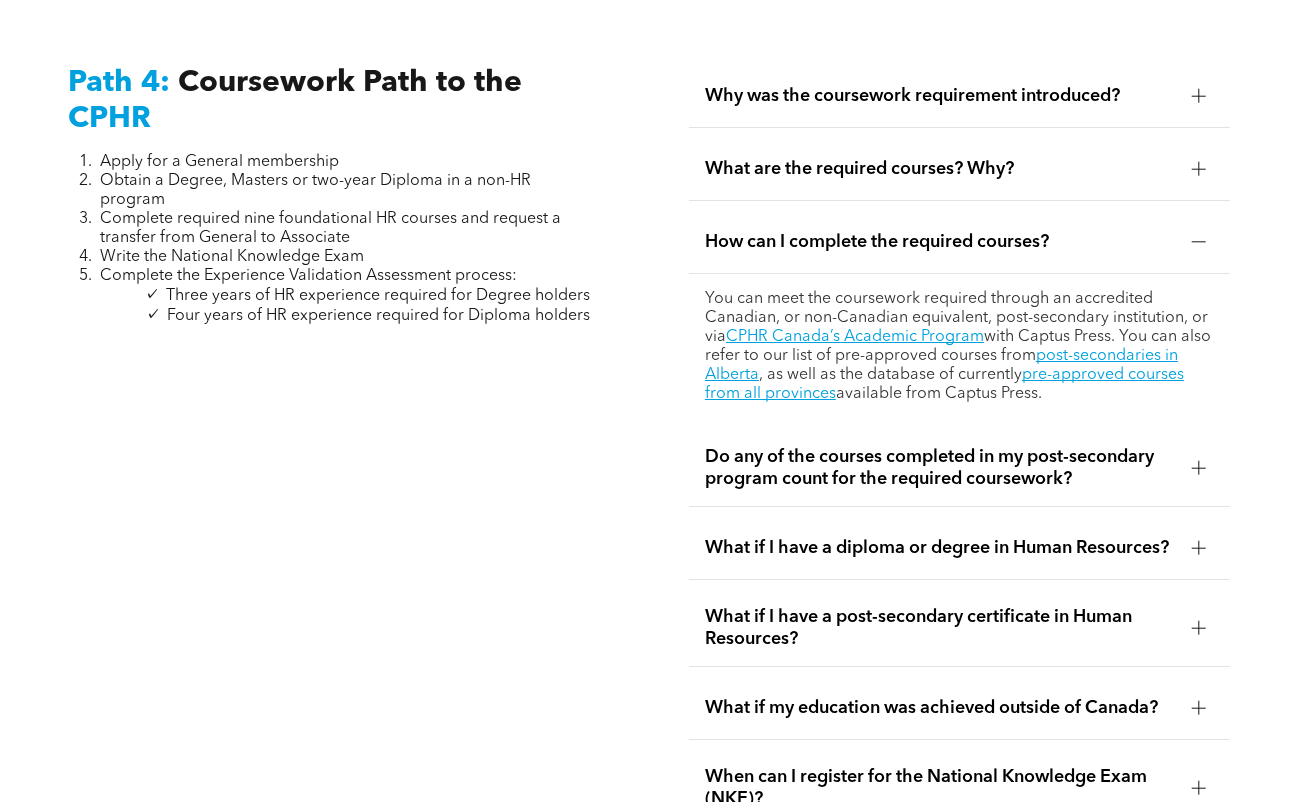 scroll, scrollTop: 6000, scrollLeft: 0, axis: vertical 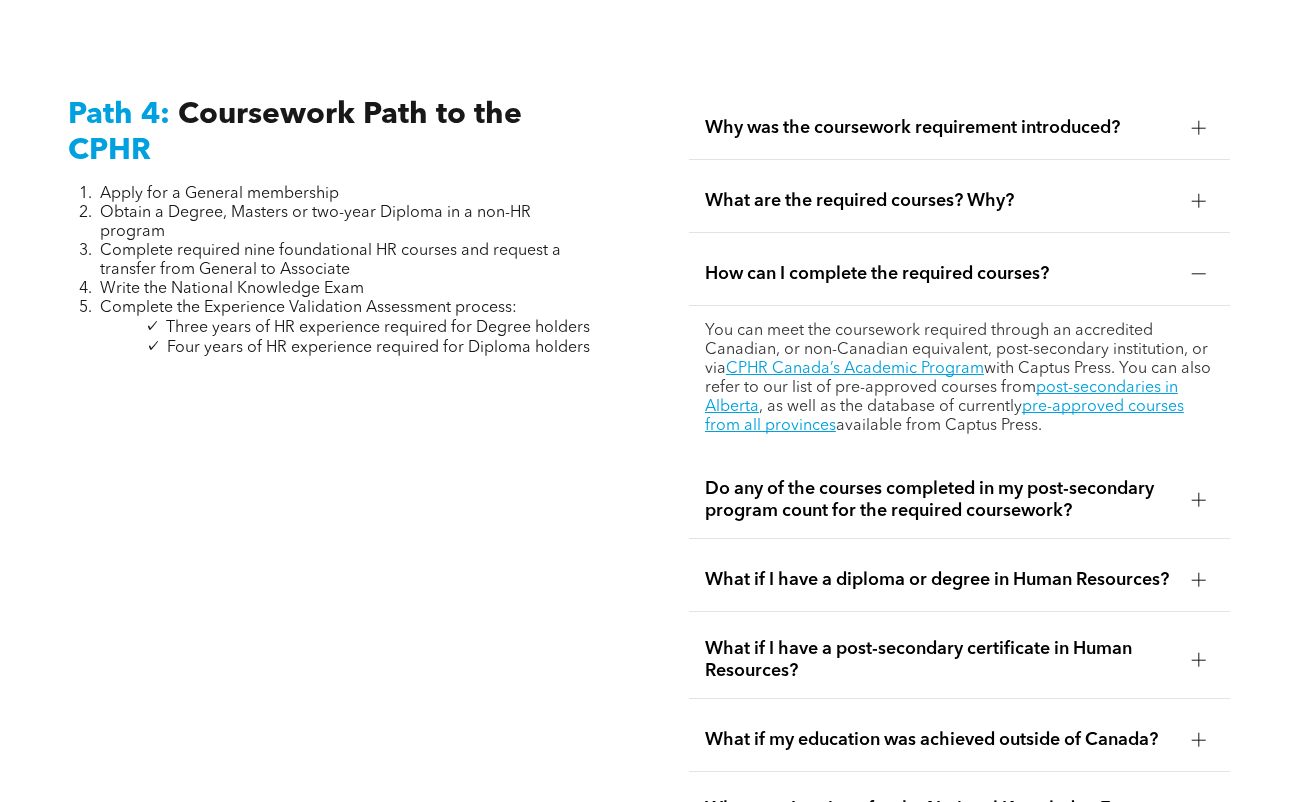 click on "Do any of the courses completed in my post-secondary program count for the required coursework?" at bounding box center [940, 500] 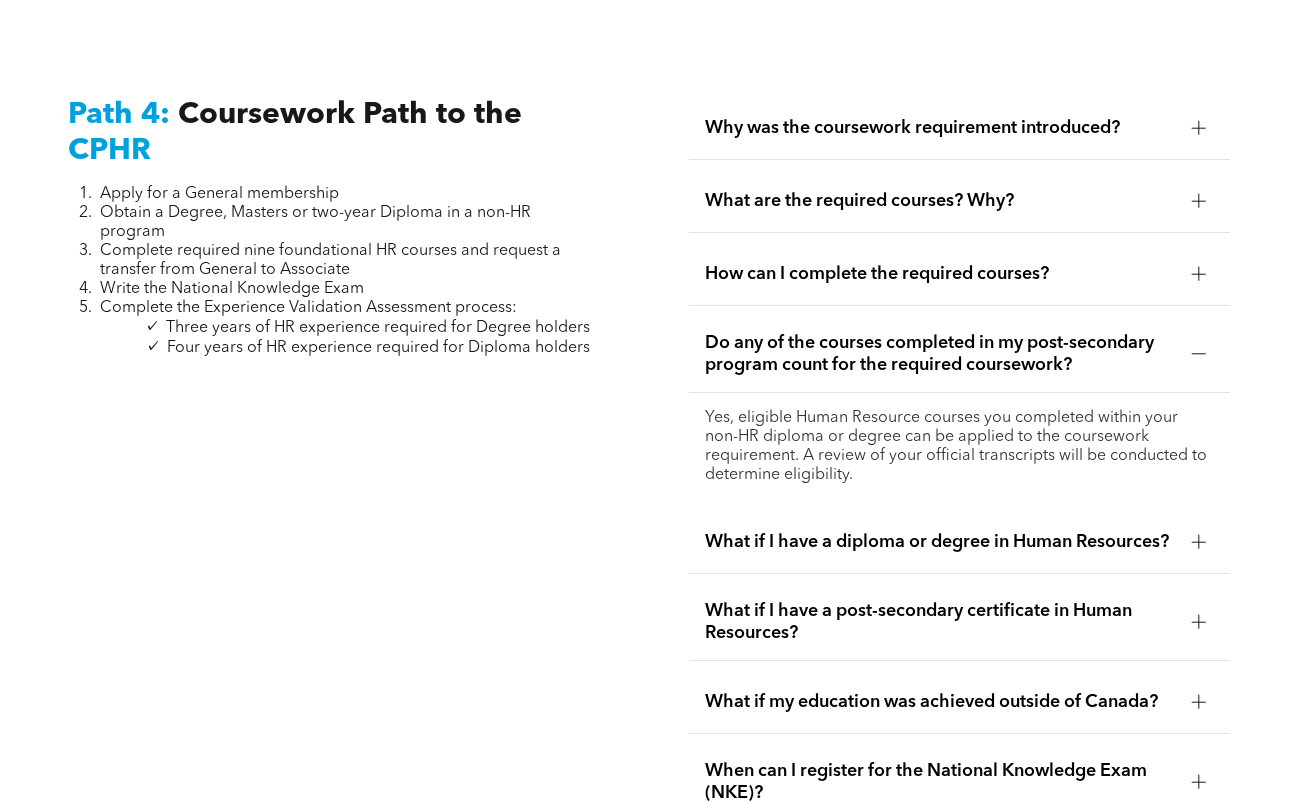 click on "Do any of the courses completed in my post-secondary program count for the required coursework?" at bounding box center (940, 354) 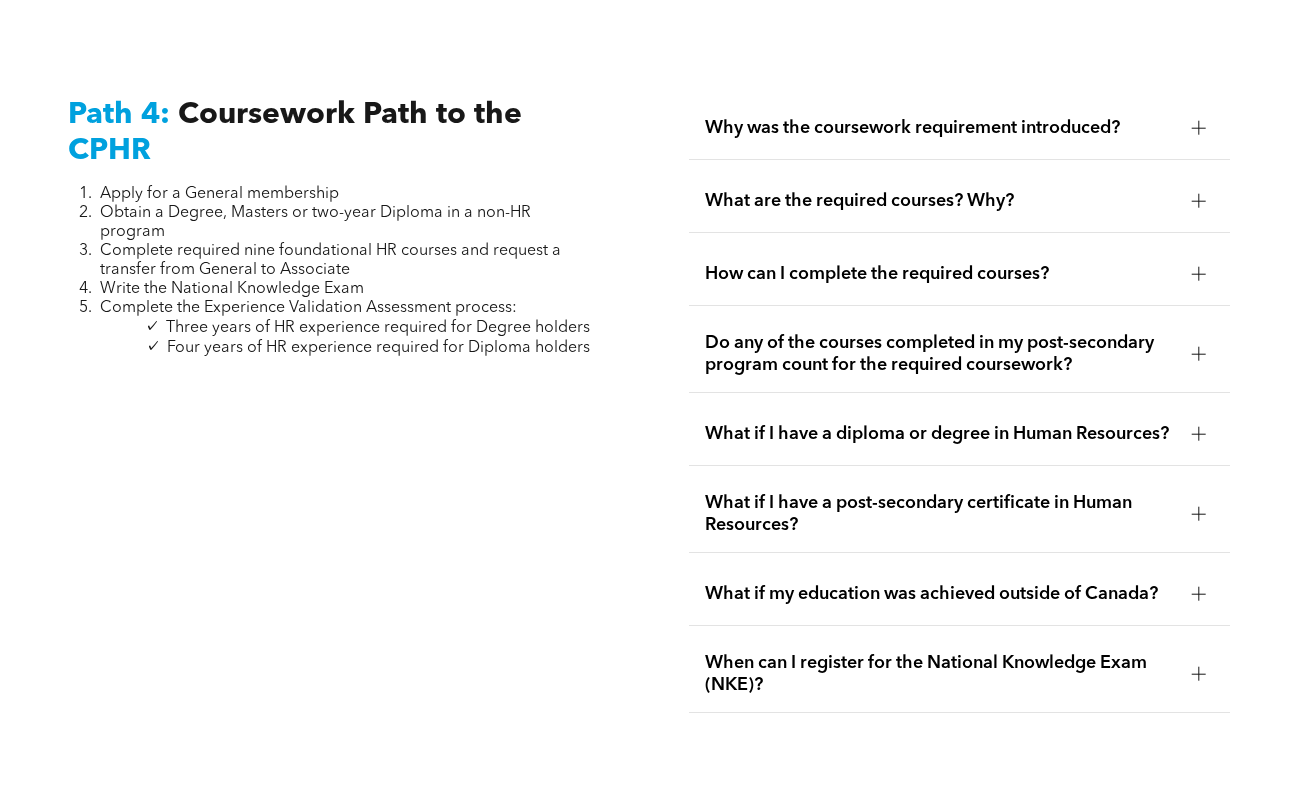 click on "What if I have a diploma or degree in Human Resources?" at bounding box center (940, 434) 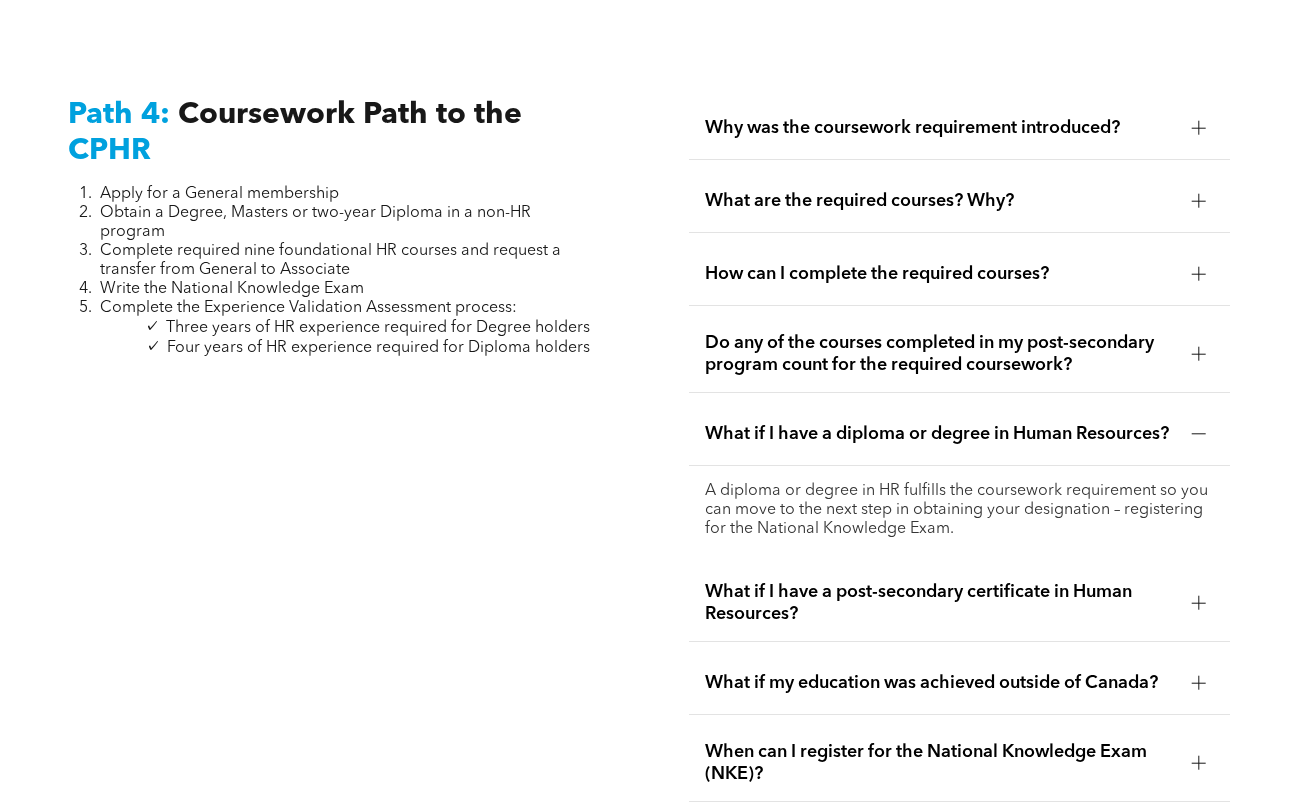 click on "What if I have a diploma or degree in Human Resources?" at bounding box center [940, 434] 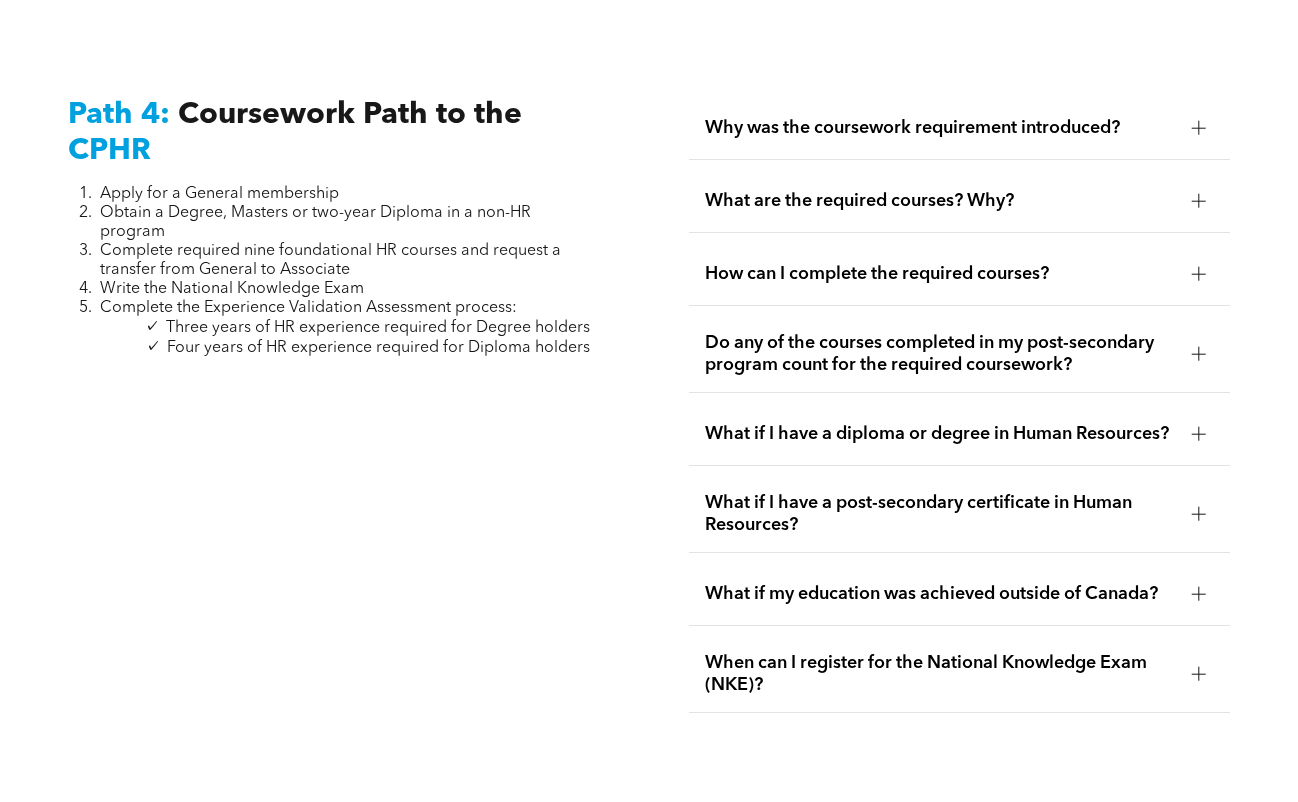 click on "What if I have a post-secondary certificate in Human Resources?" at bounding box center (940, 514) 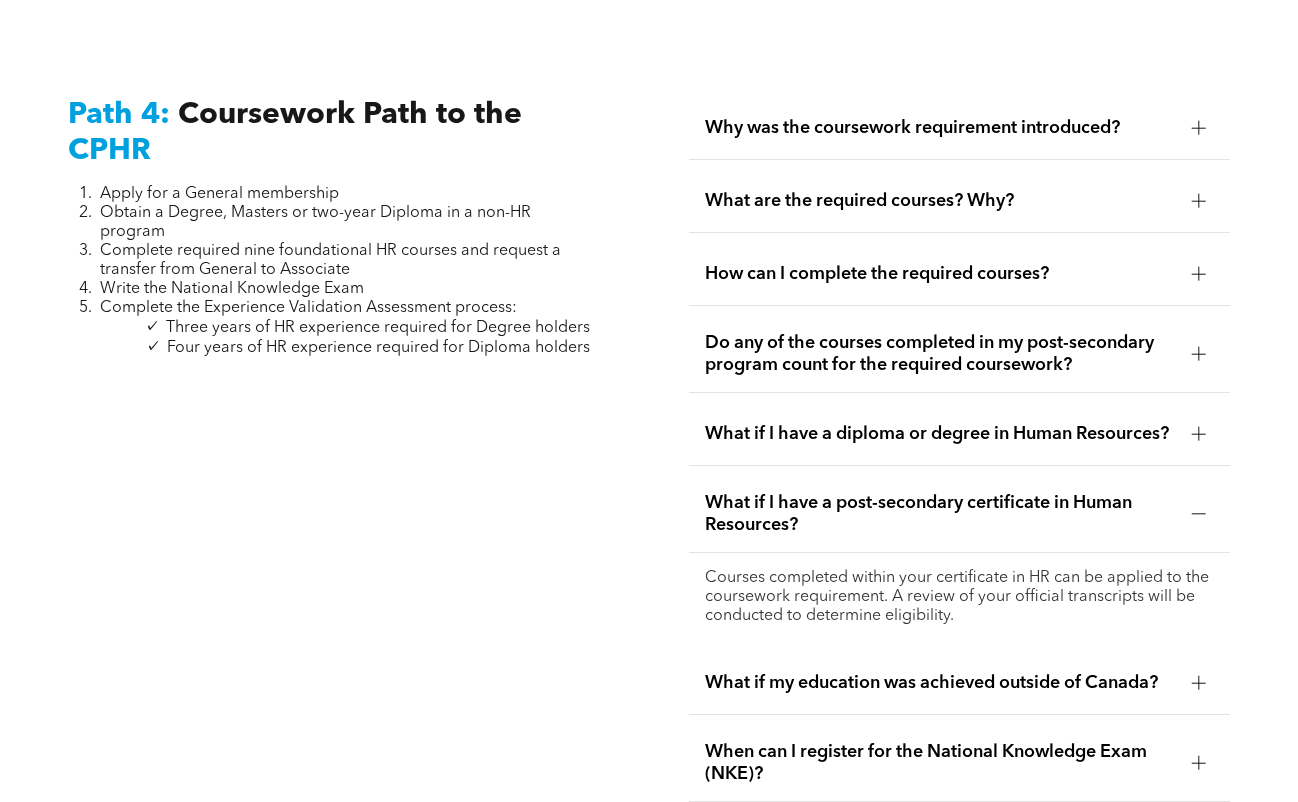 click on "What if I have a post-secondary certificate in Human Resources?" at bounding box center (940, 514) 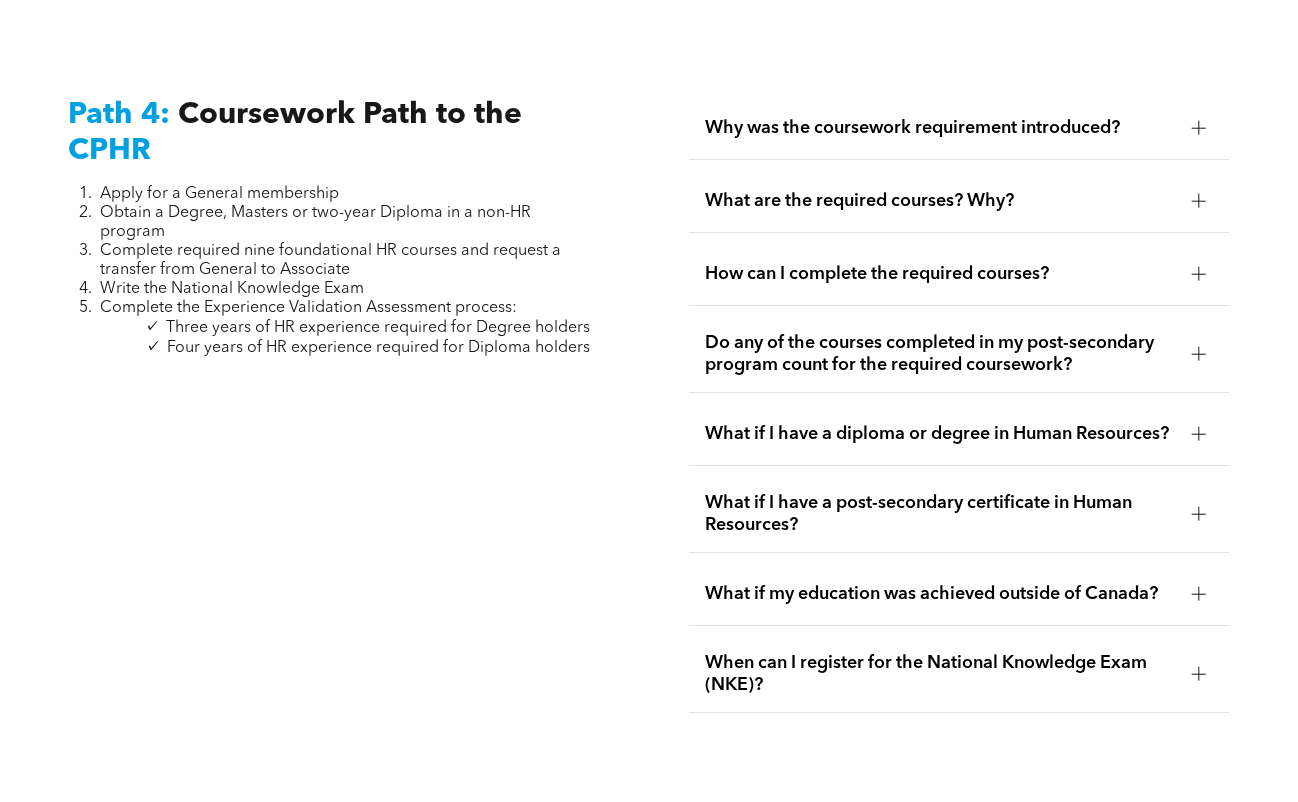 click on "What if my education was achieved outside of Canada?" at bounding box center [940, 594] 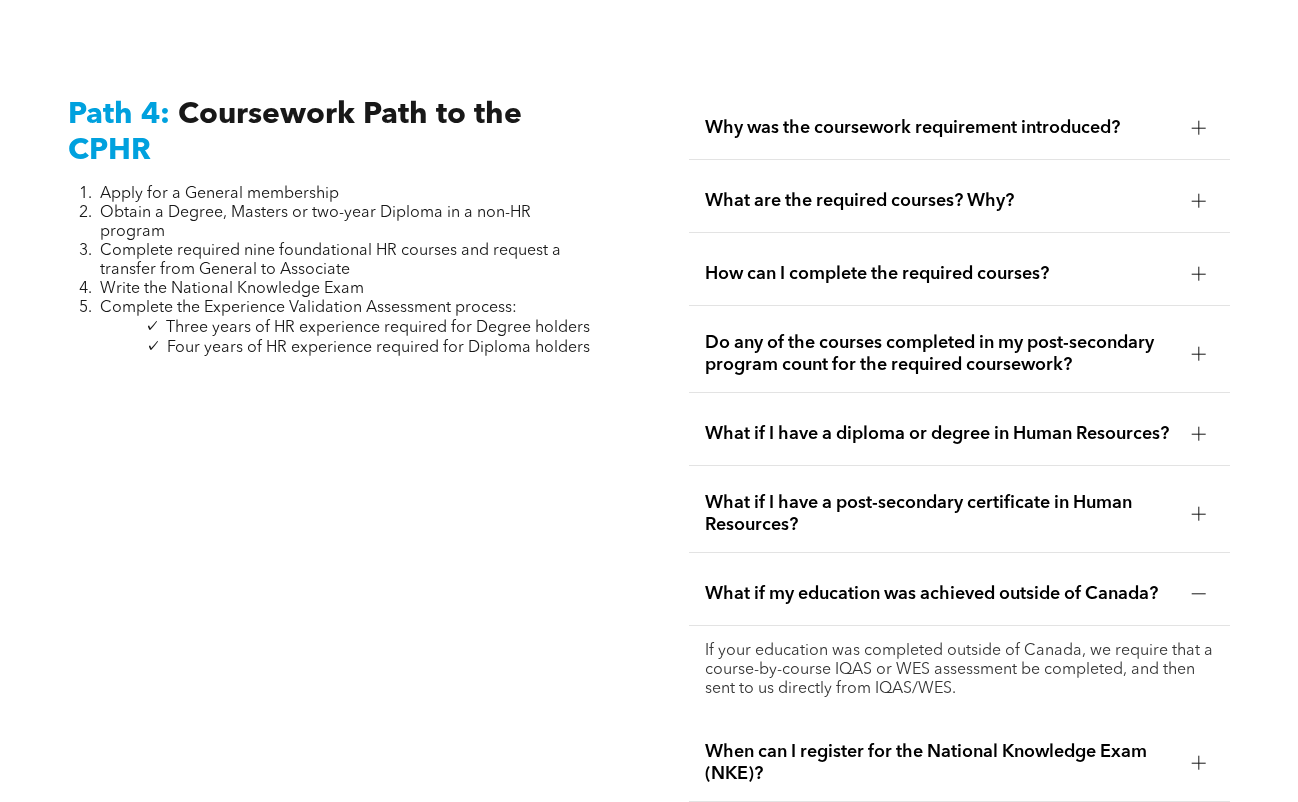 click on "What if my education was achieved outside of Canada?" at bounding box center [940, 594] 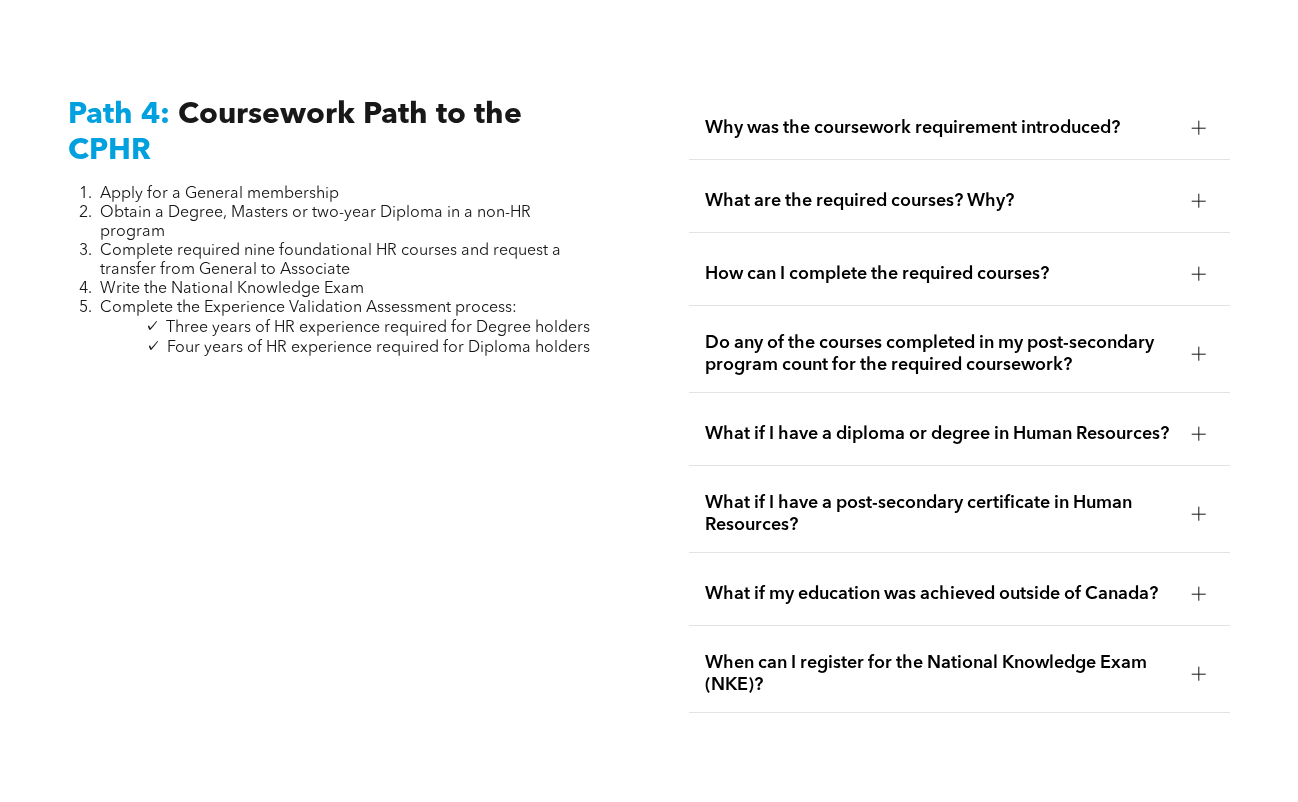 click on "When can I register for the National Knowledge Exam (NKE)?" at bounding box center [940, 674] 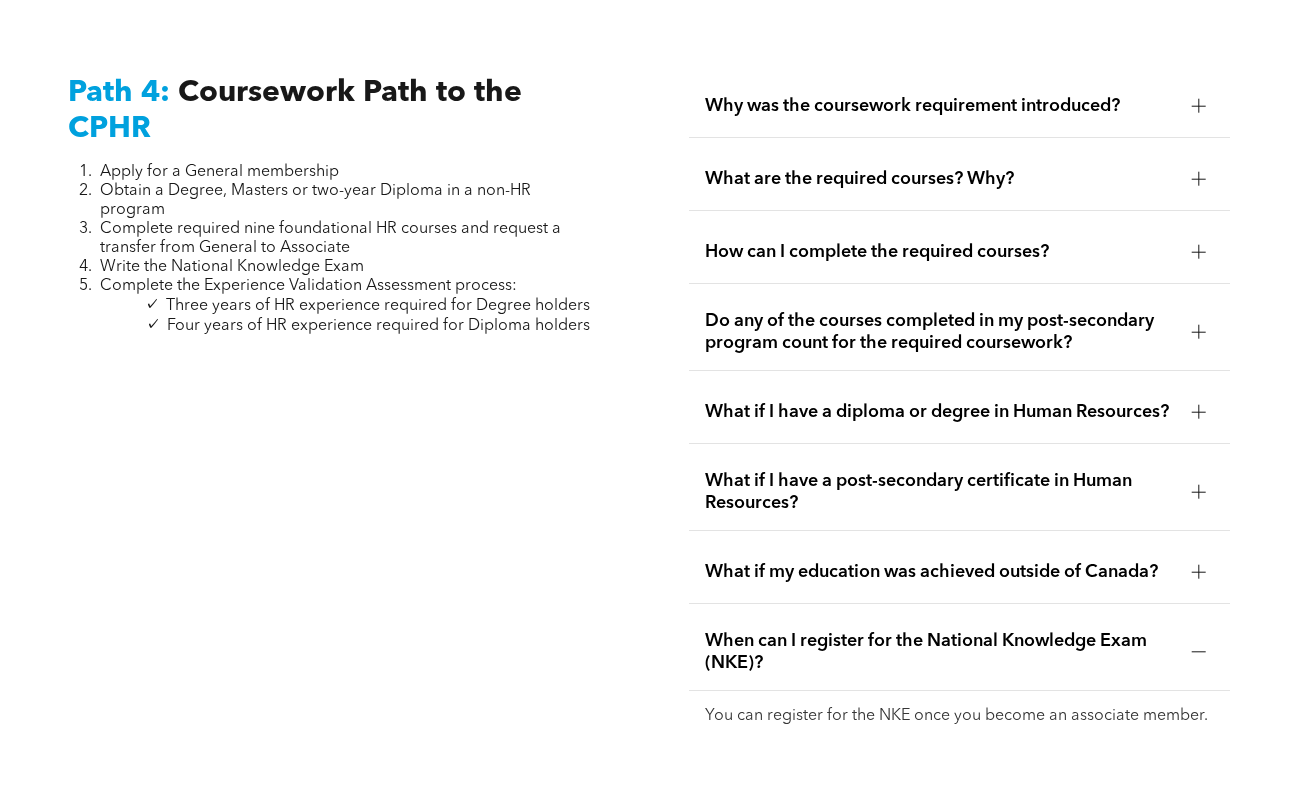 scroll, scrollTop: 6034, scrollLeft: 0, axis: vertical 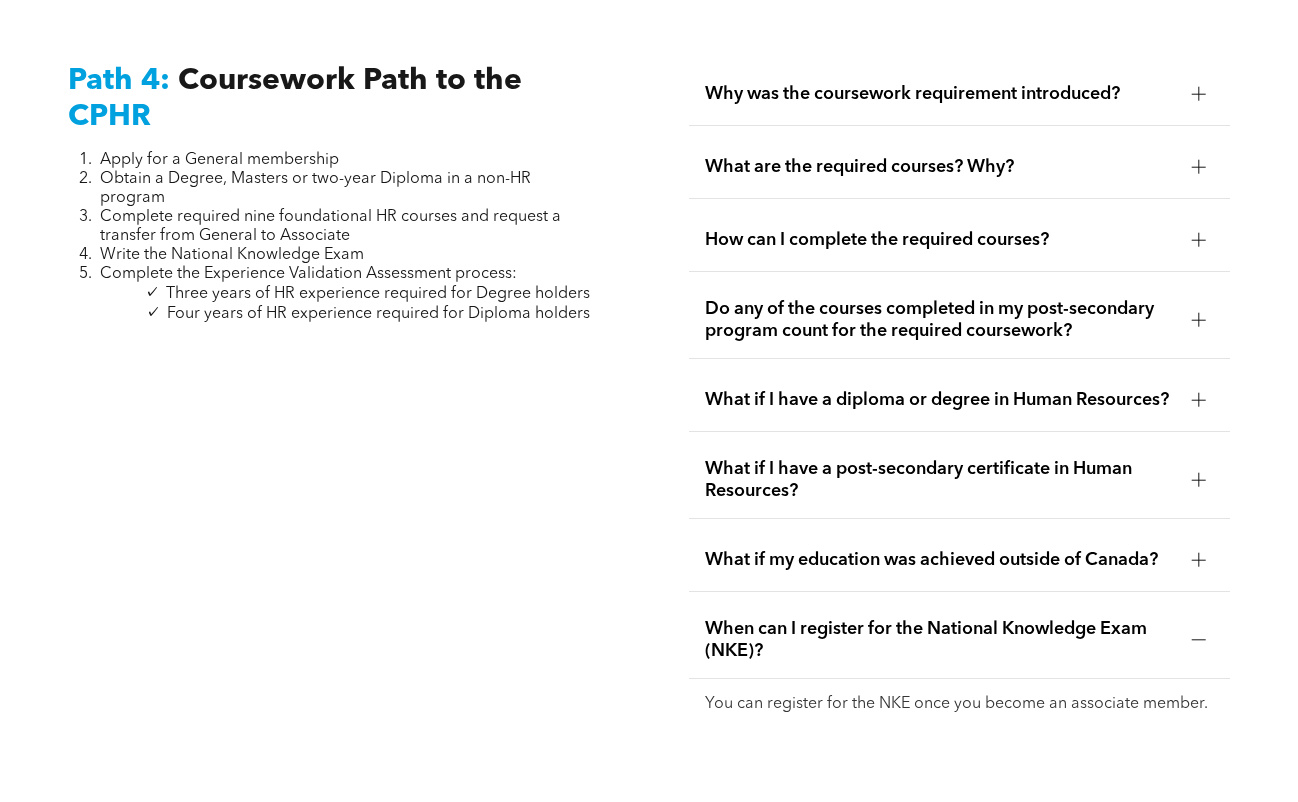 click on "When can I register for the National Knowledge Exam (NKE)?" at bounding box center [940, 640] 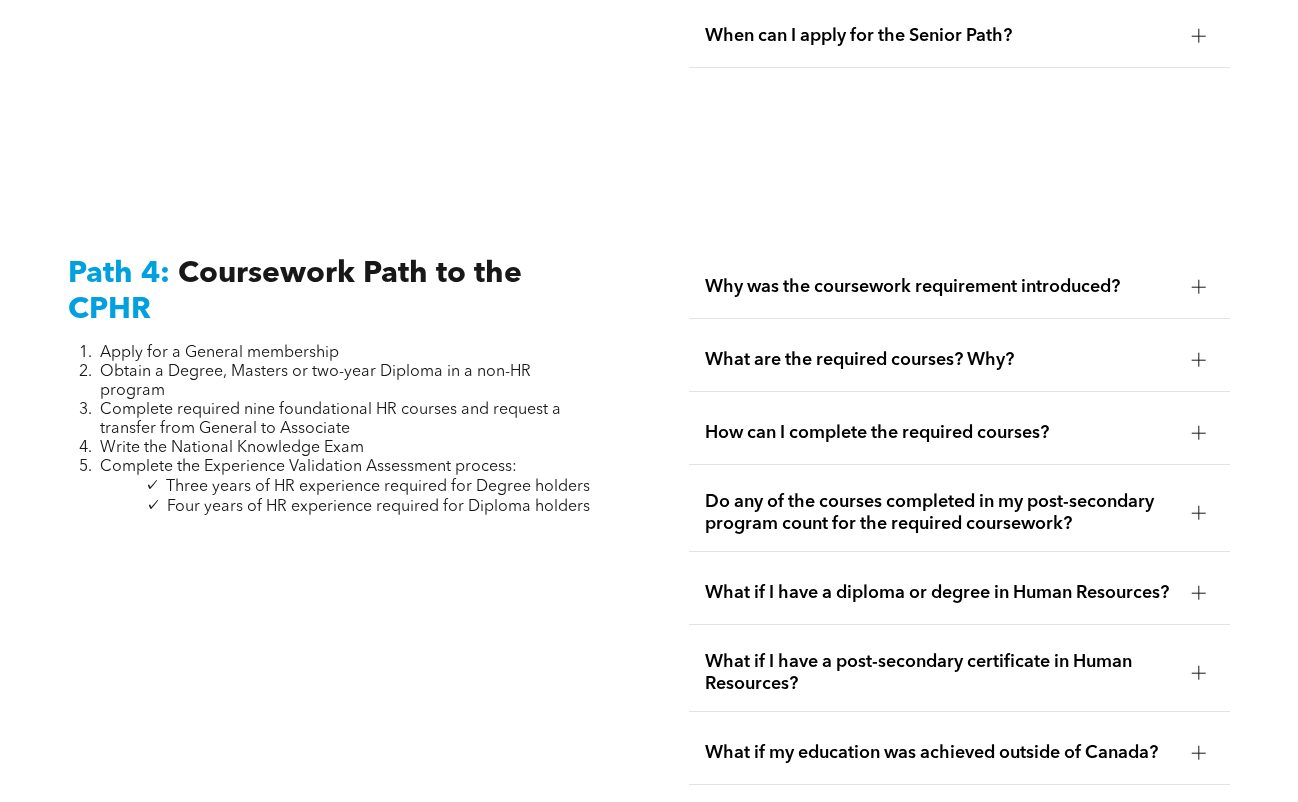 scroll, scrollTop: 5834, scrollLeft: 0, axis: vertical 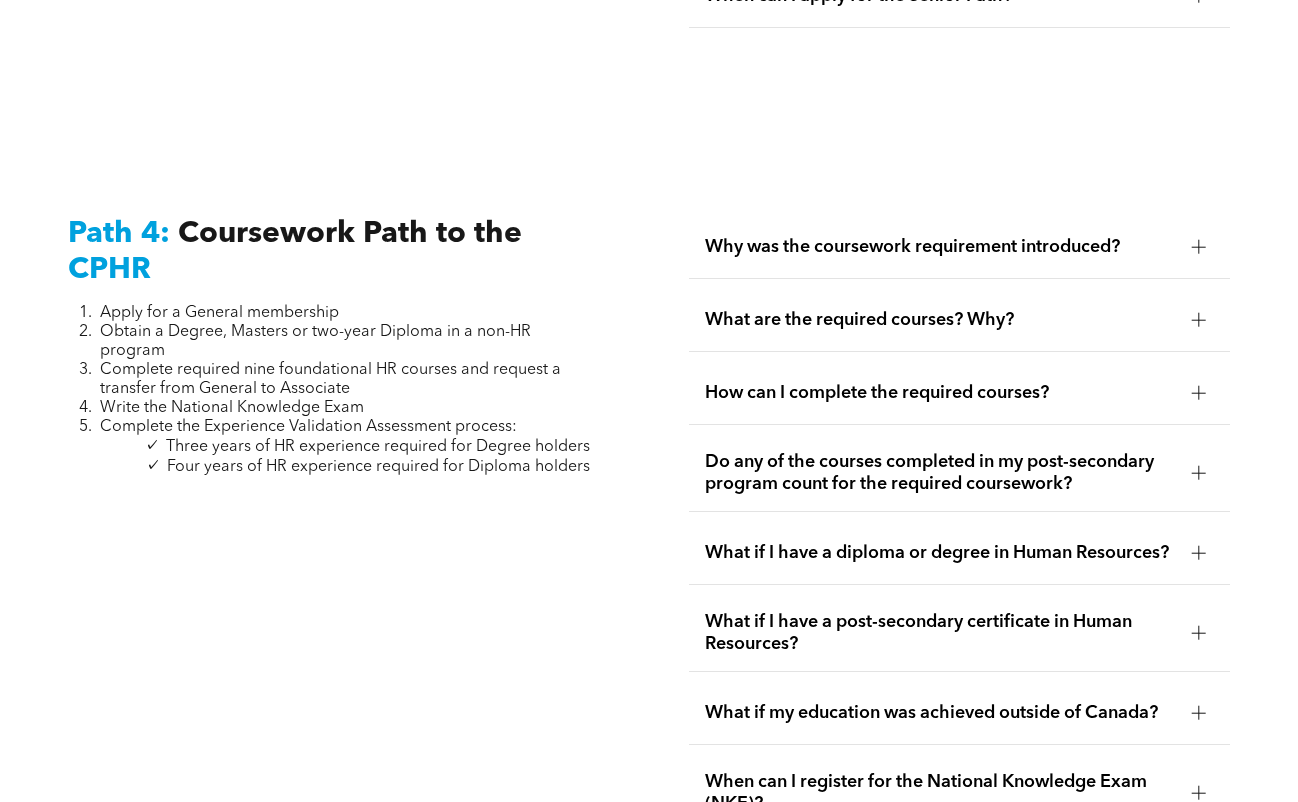 click on "What are the required courses? Why?" at bounding box center (940, 320) 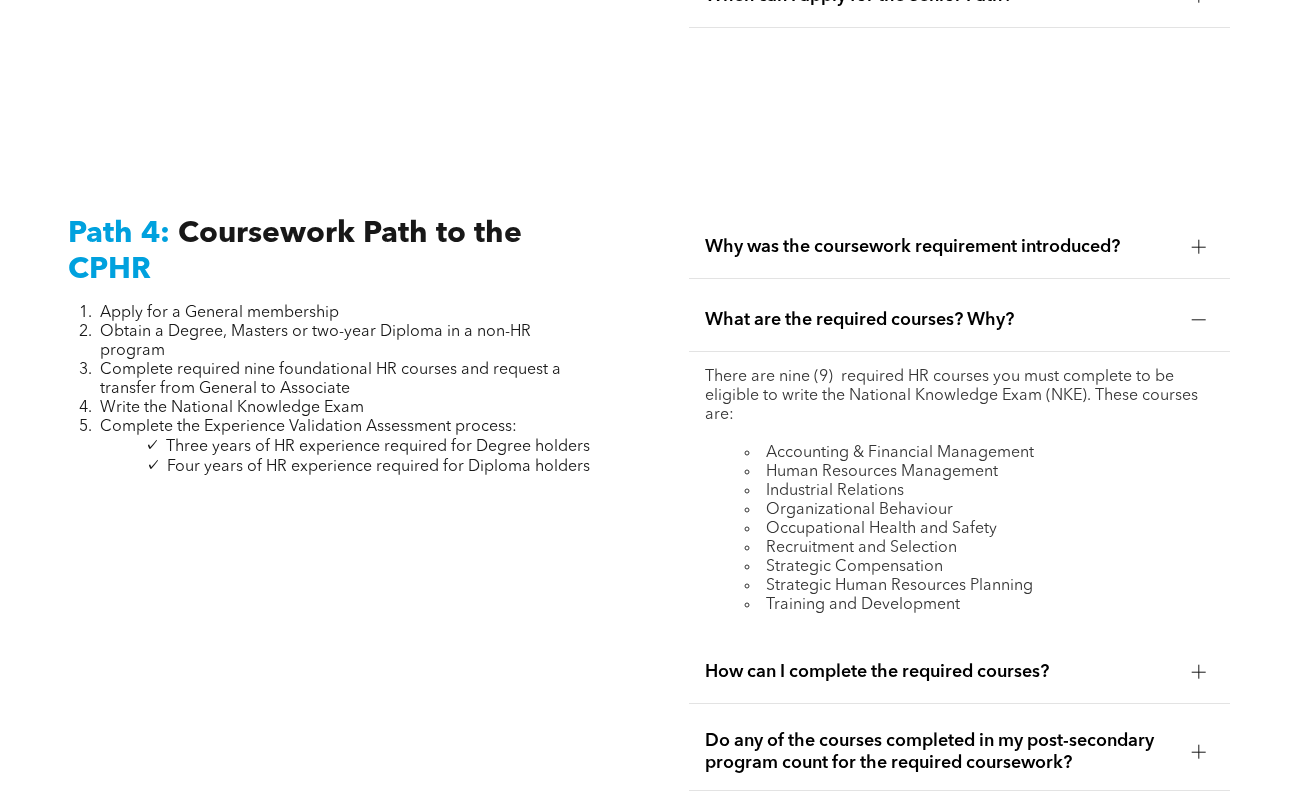 click on "Path 3:   Senior Path to the
CPHR
Apply for a General membership Provide evidence of a Degree or Masters in any major Select “Senior Path Questionnaire” from your Menu in the portal and follow the prompts to complete and submit Once approved, complete the Senior Path Experience Validation Assessment process: Ten years of HR Experience with at least five years in a Senior Leadership HR role. All HR Experience must have been gained in the past 15 years.
Is the Senior Path a new HR designation? No, the Senior Path is not a new or separate designation. It's an alternative path to achieve the CPHR Designation. What is the Senior Path to the CPHR? How do I apply for the Senior Path? What member type should I apply as for the Senior Path? You should apply for a General Membership. Why was the Senior Path introduced? Do I need to write the National Knowledge Exam (NKE) for the Senior Path to the CPHR? Can I use international experience for this pathway?" at bounding box center [649, -353] 